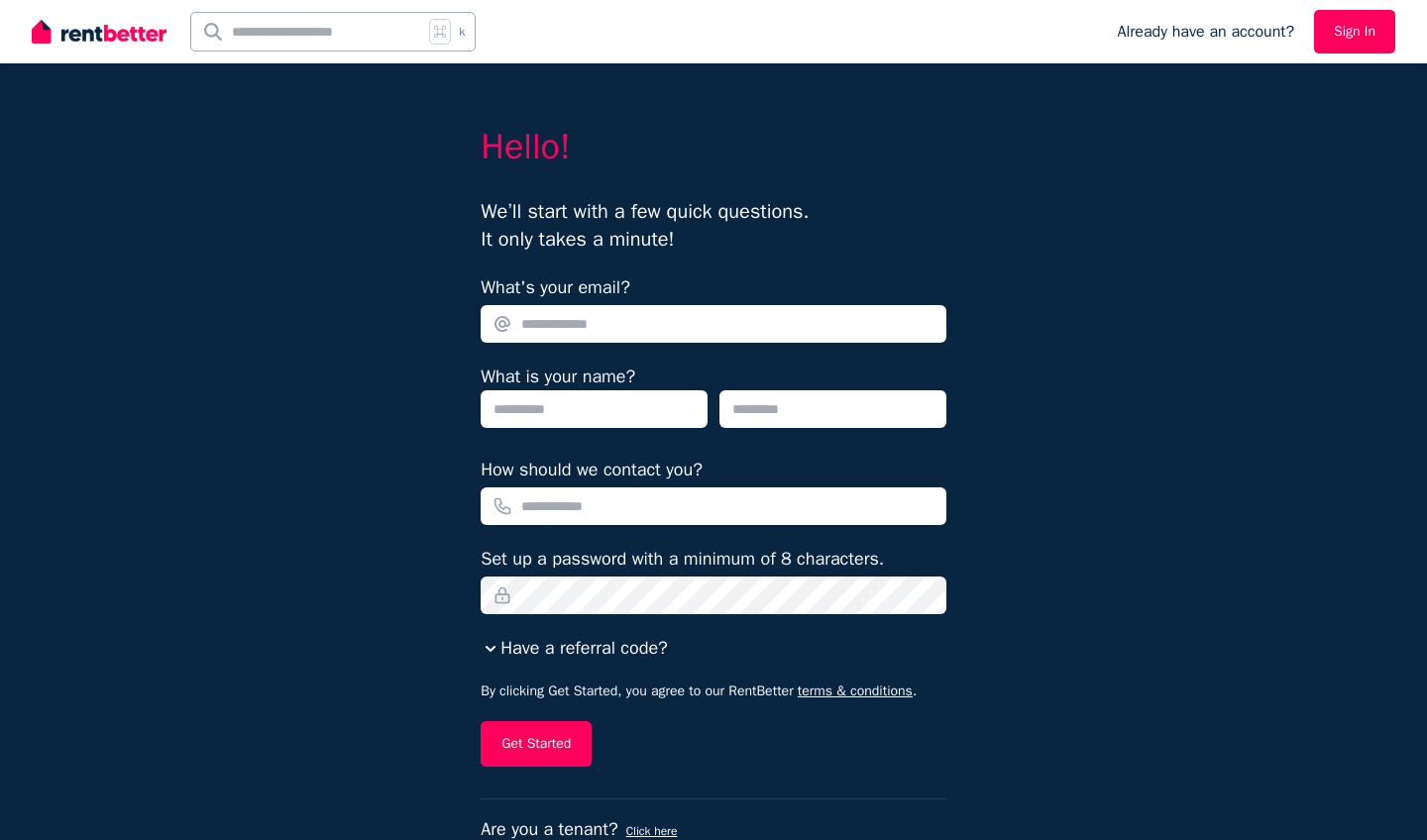scroll, scrollTop: 0, scrollLeft: 0, axis: both 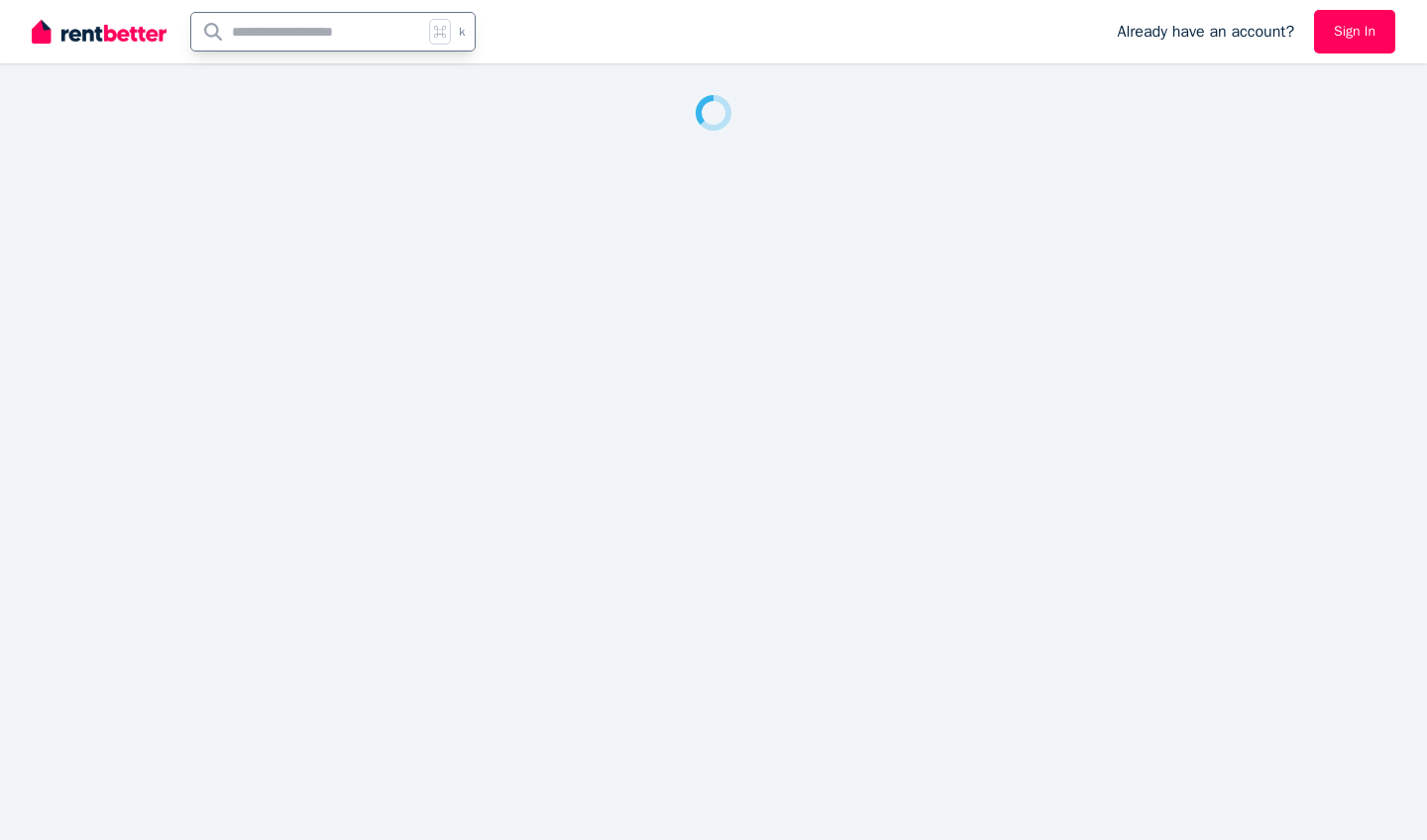 click on "k" at bounding box center [447, 32] 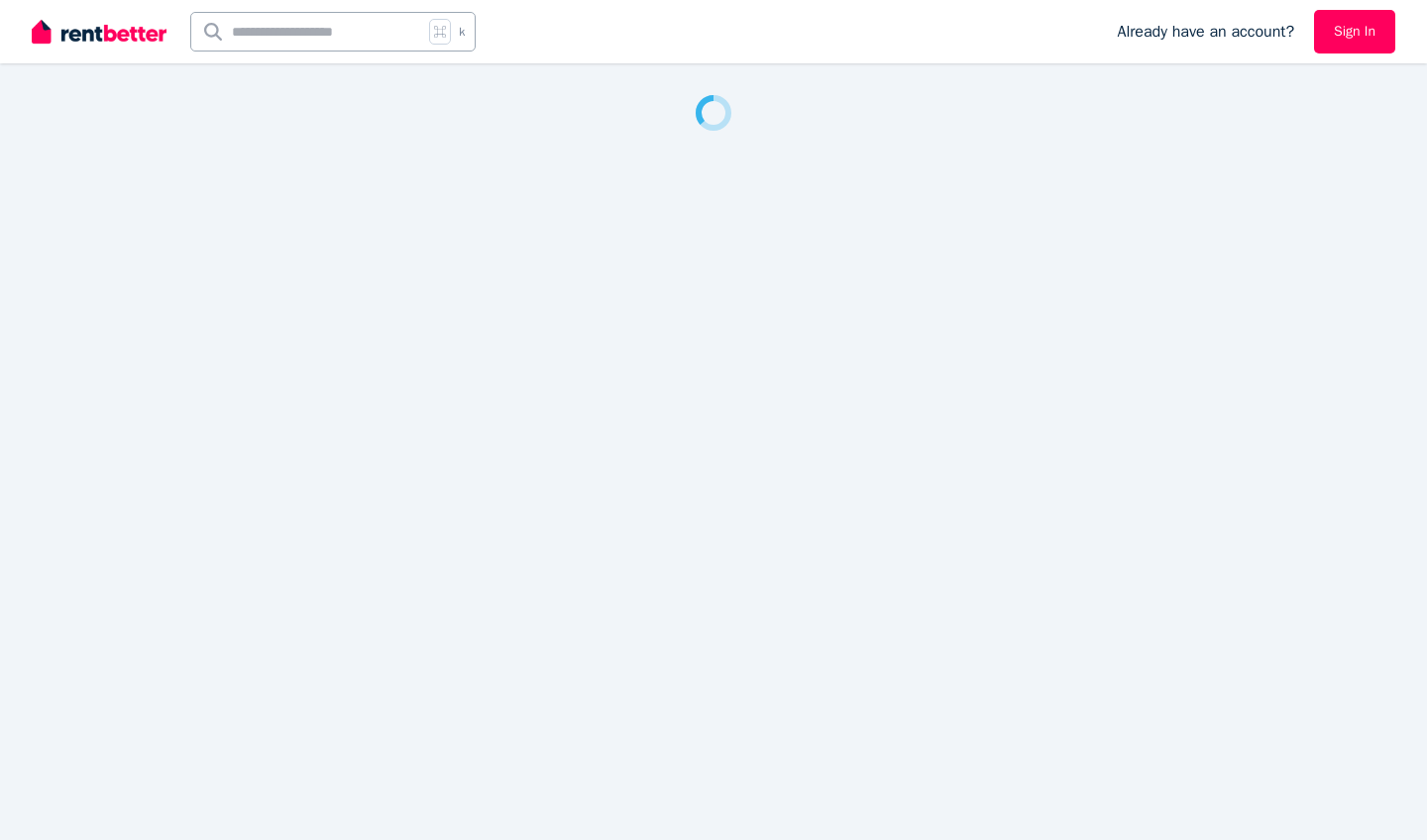 click 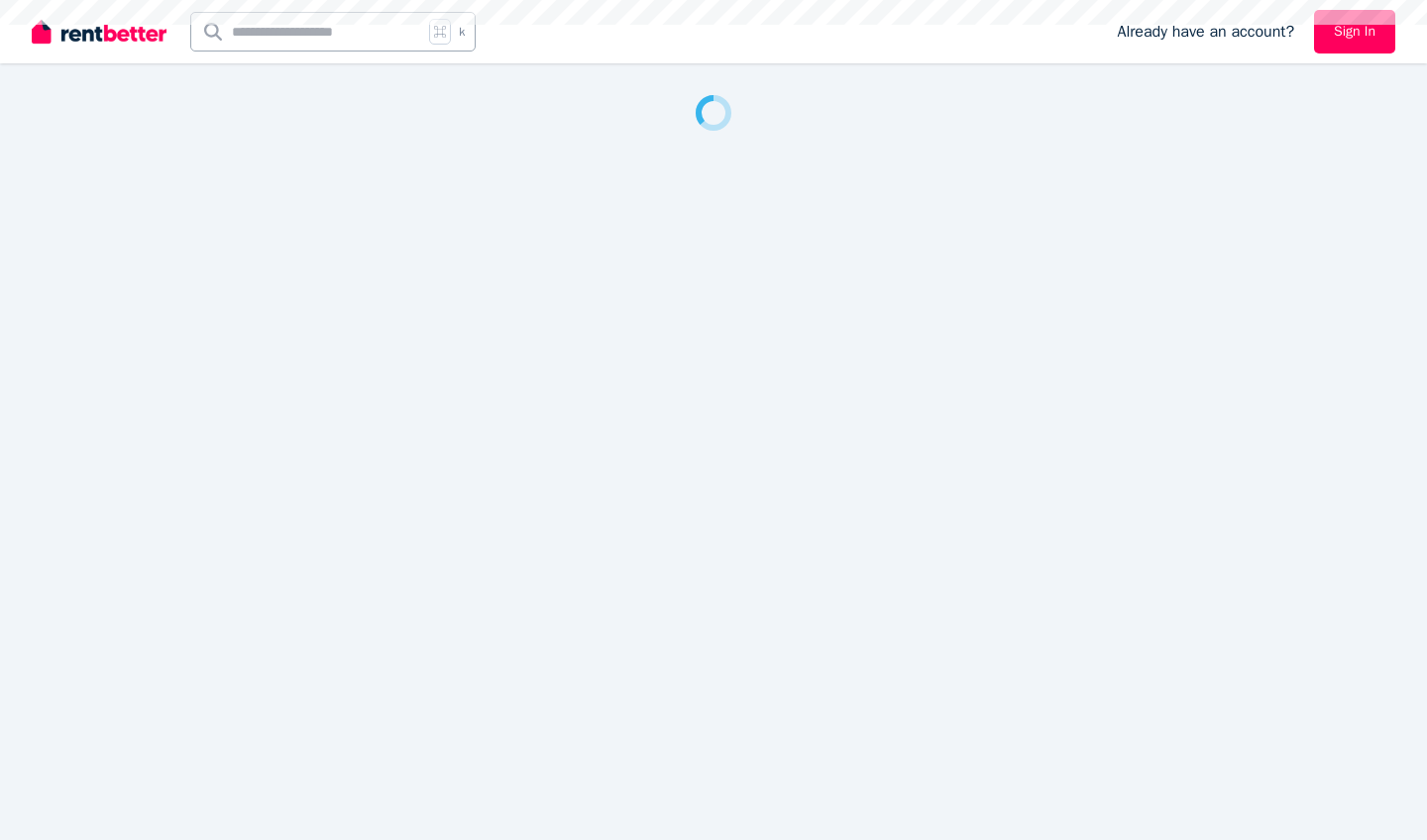 scroll, scrollTop: 0, scrollLeft: 0, axis: both 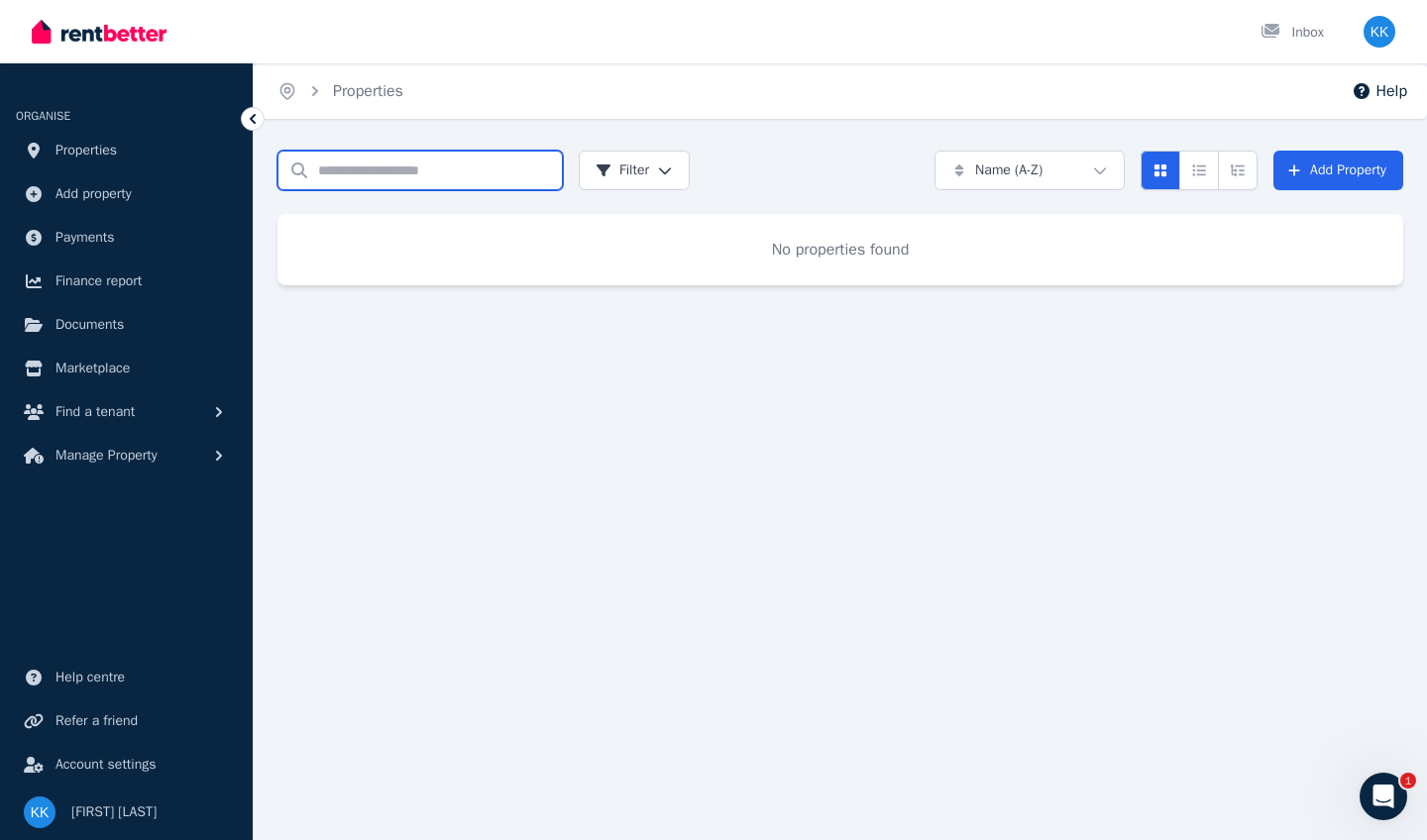 click on "Search properties" at bounding box center [420, 170] 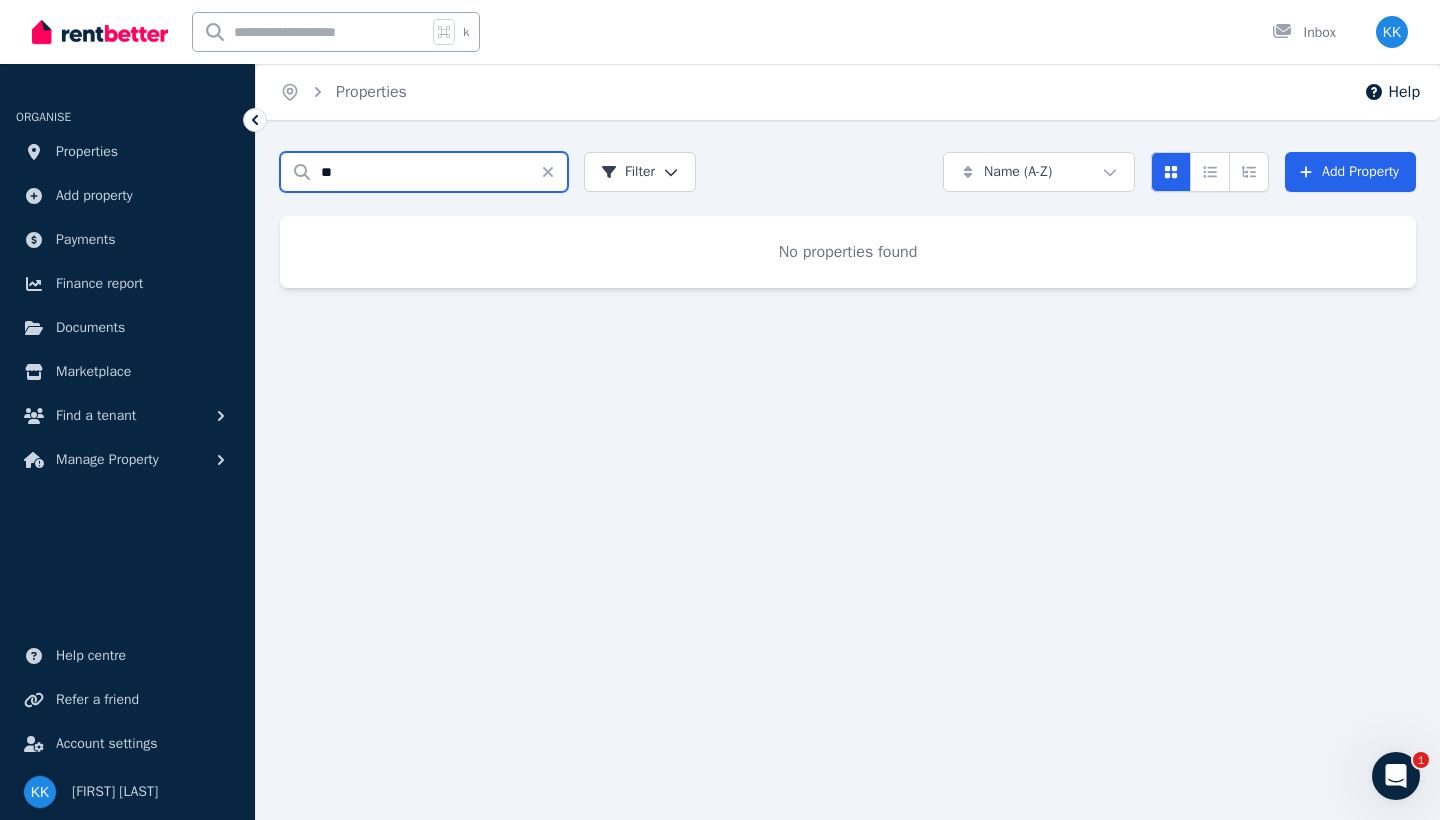 type on "*" 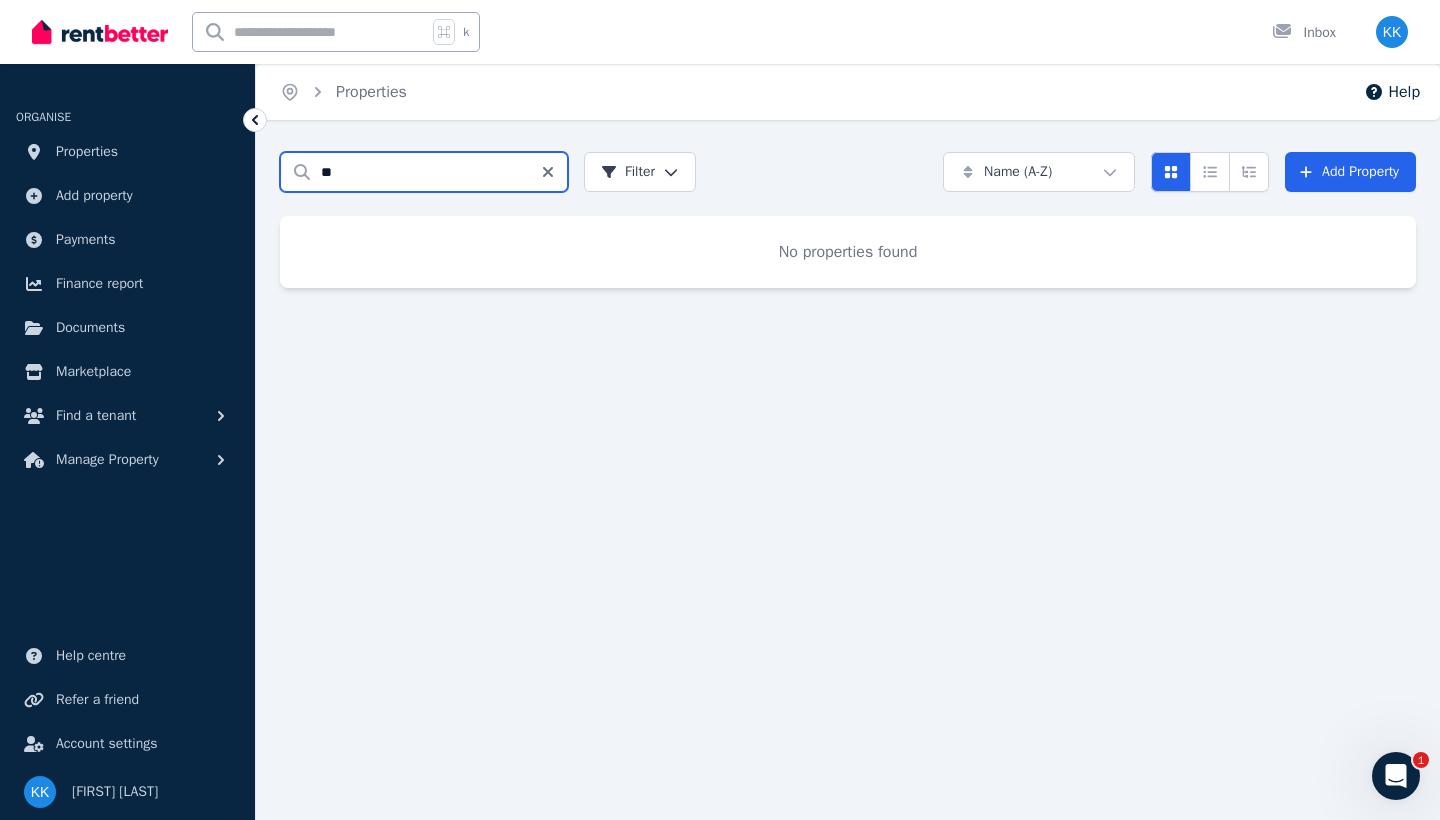 type on "*" 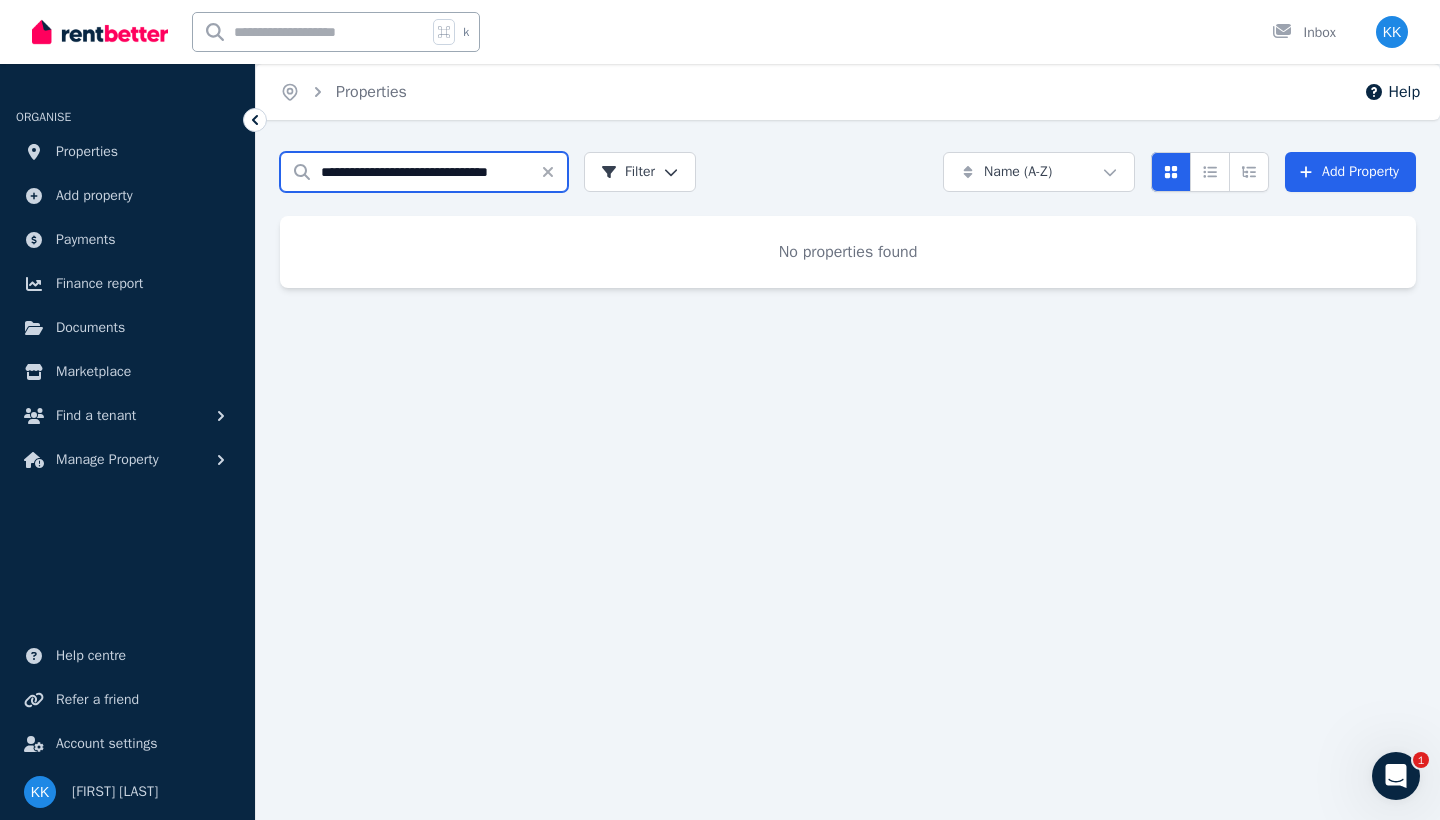 type on "**********" 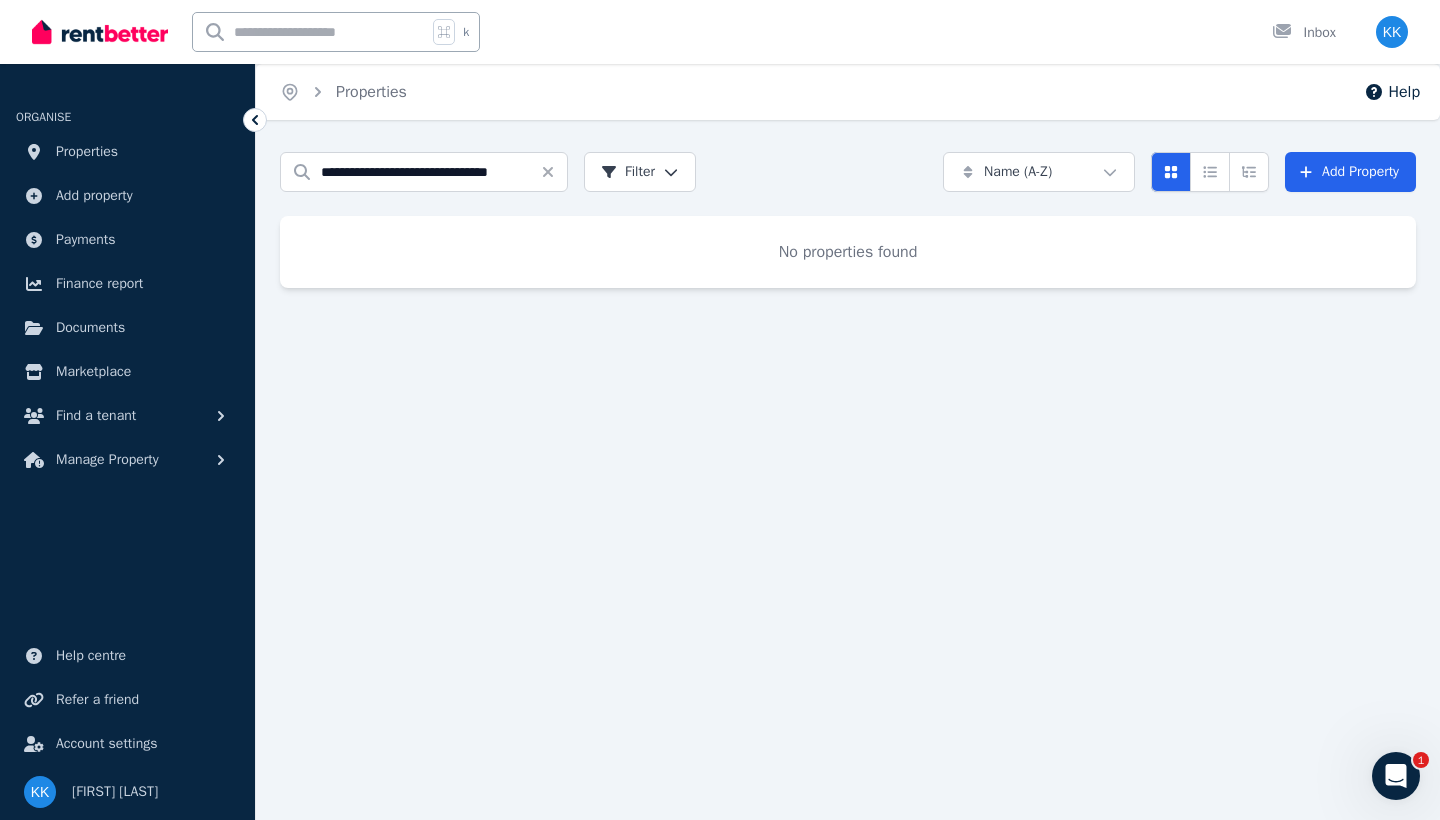 click on "Properties" at bounding box center (371, 92) 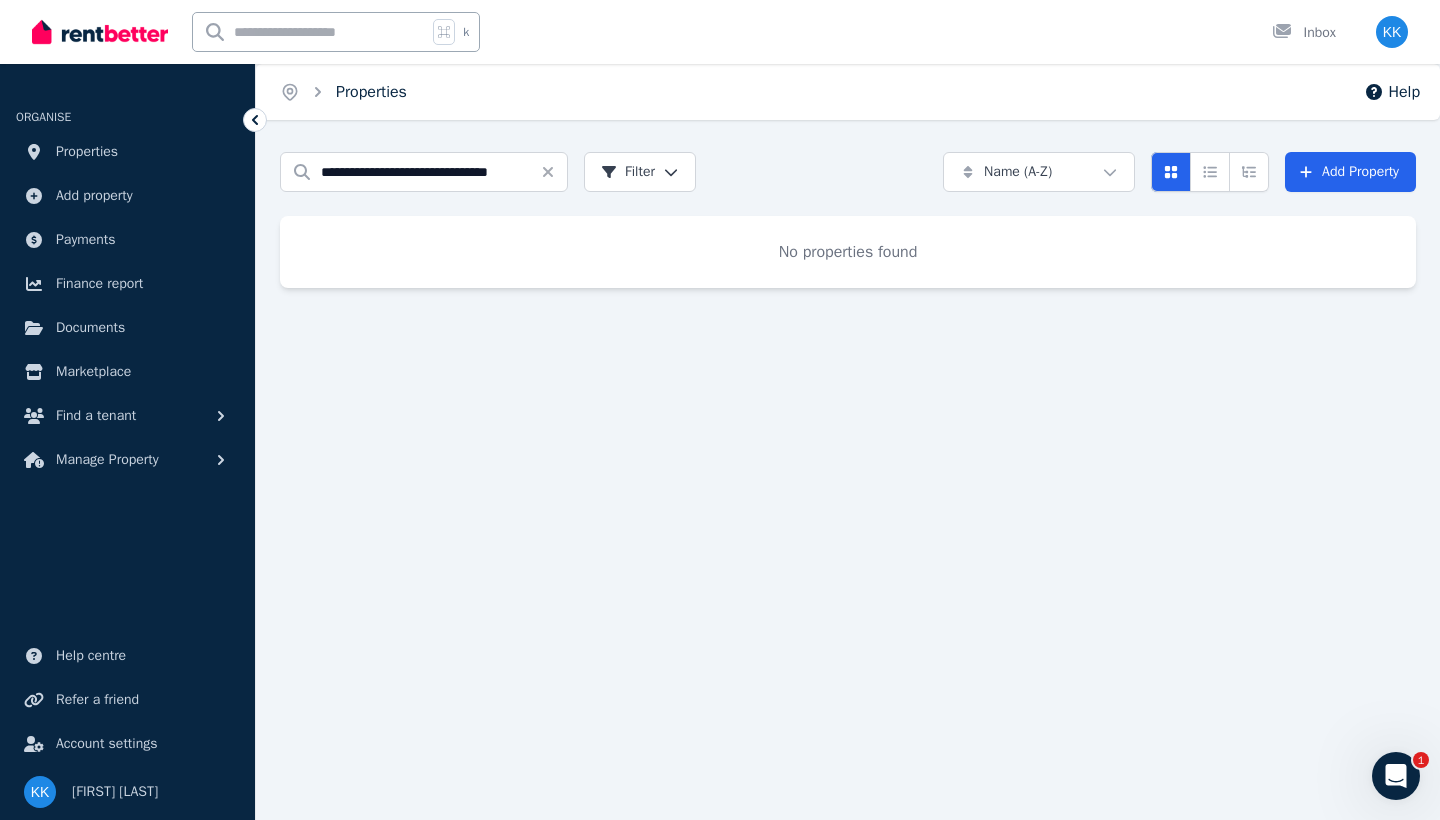 click on "Properties" at bounding box center [371, 92] 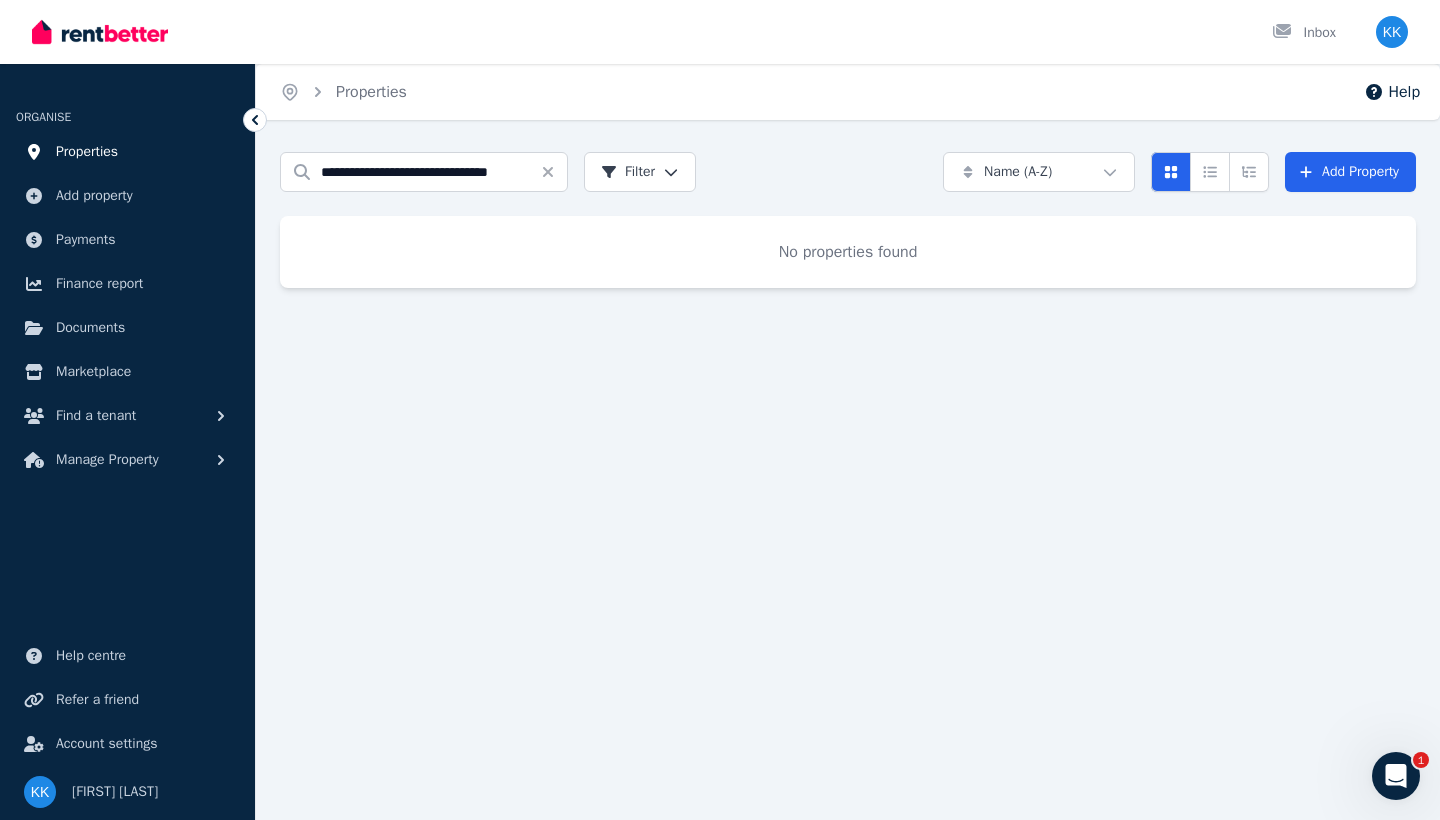 click on "Properties" at bounding box center (87, 152) 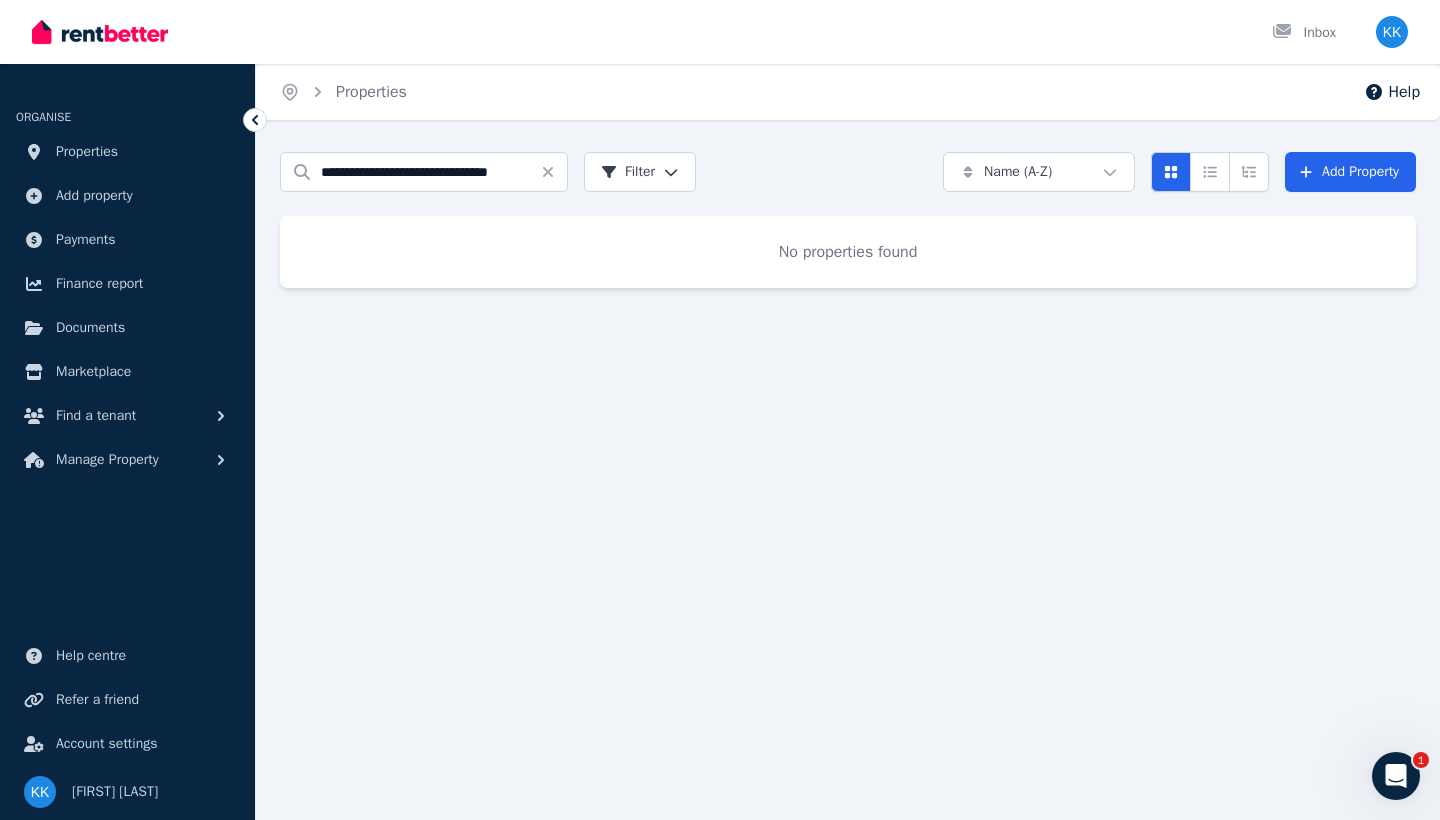 click 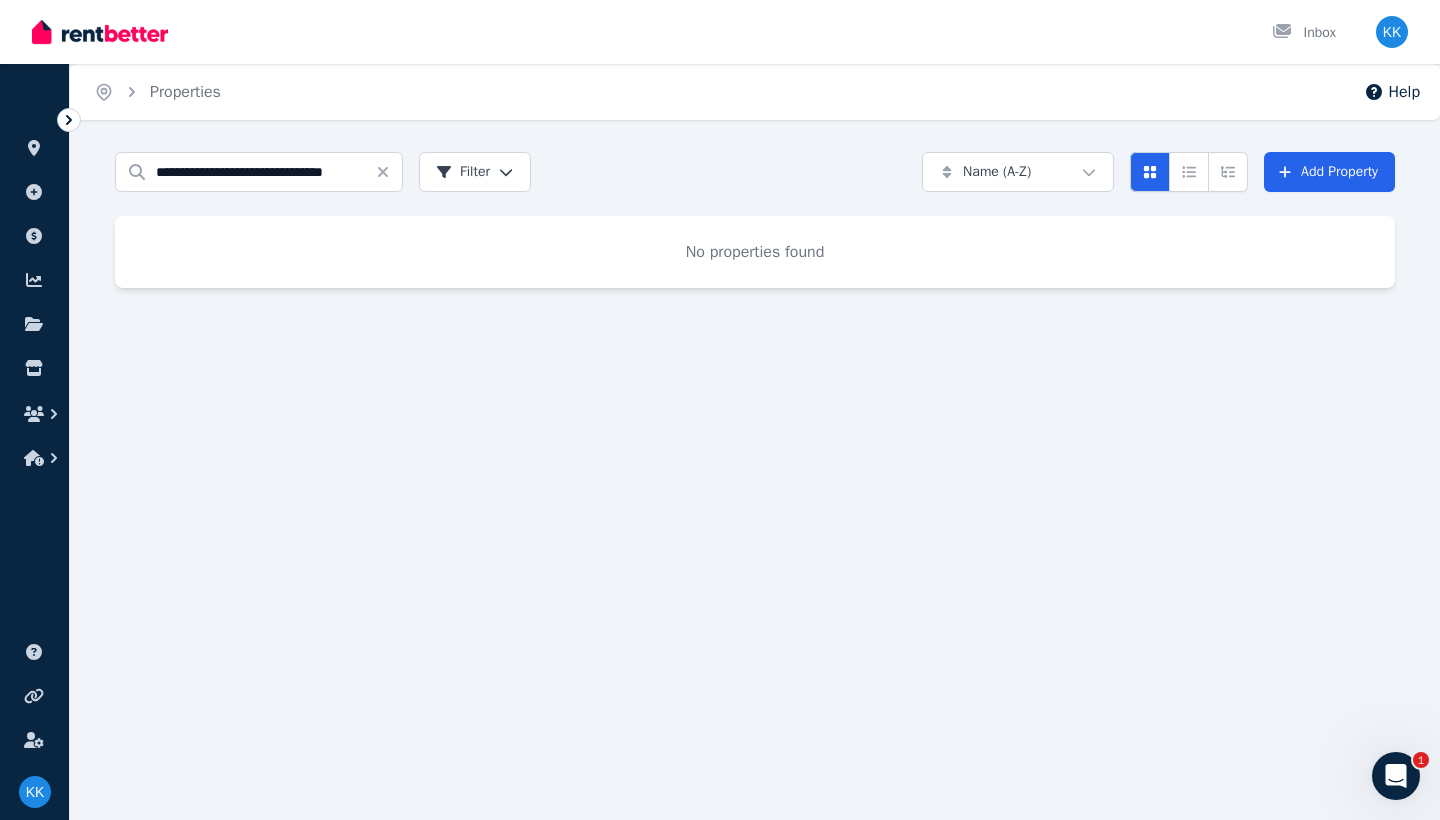 click on "**********" at bounding box center [720, 410] 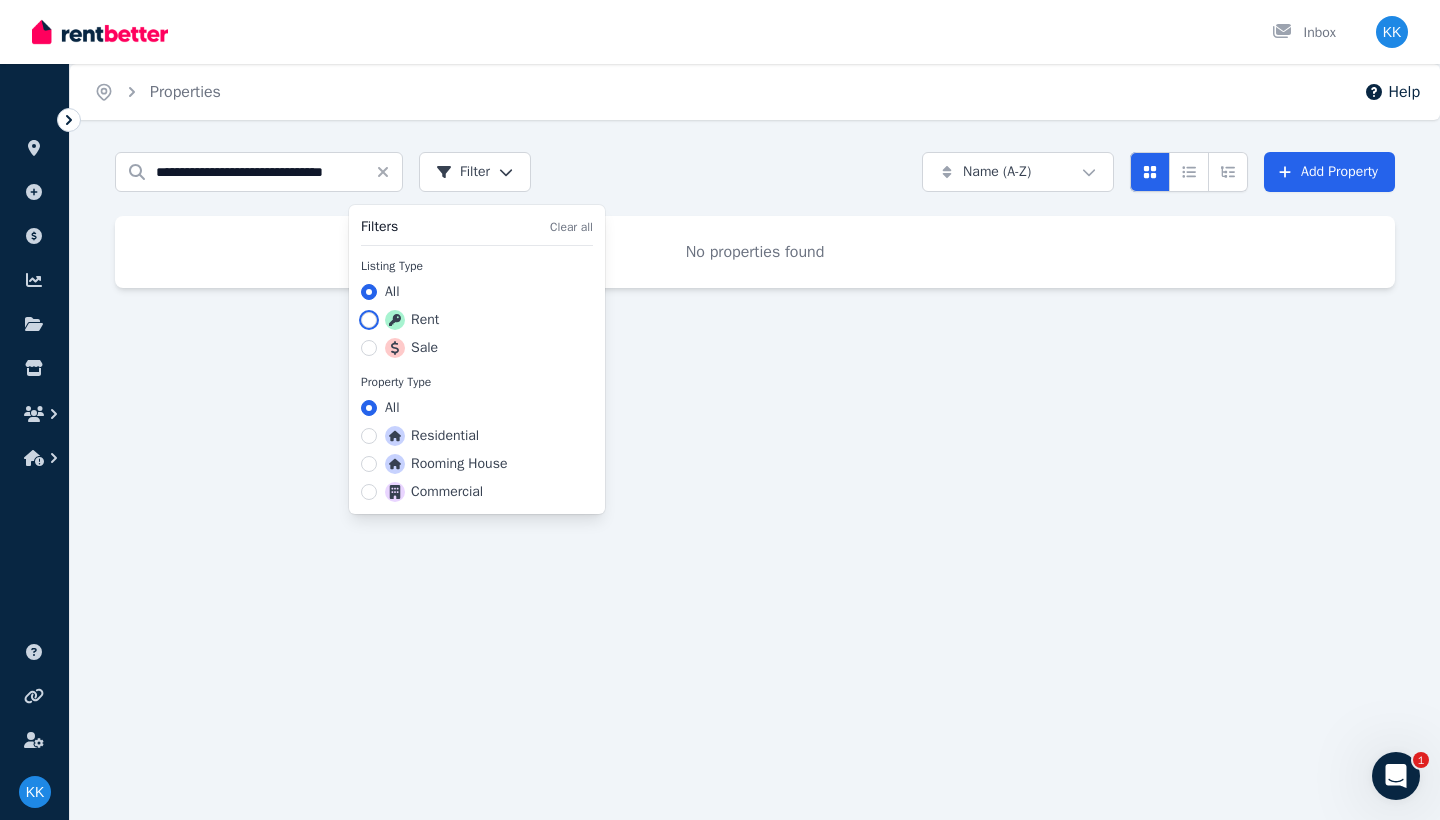 click on "Rent" at bounding box center [369, 320] 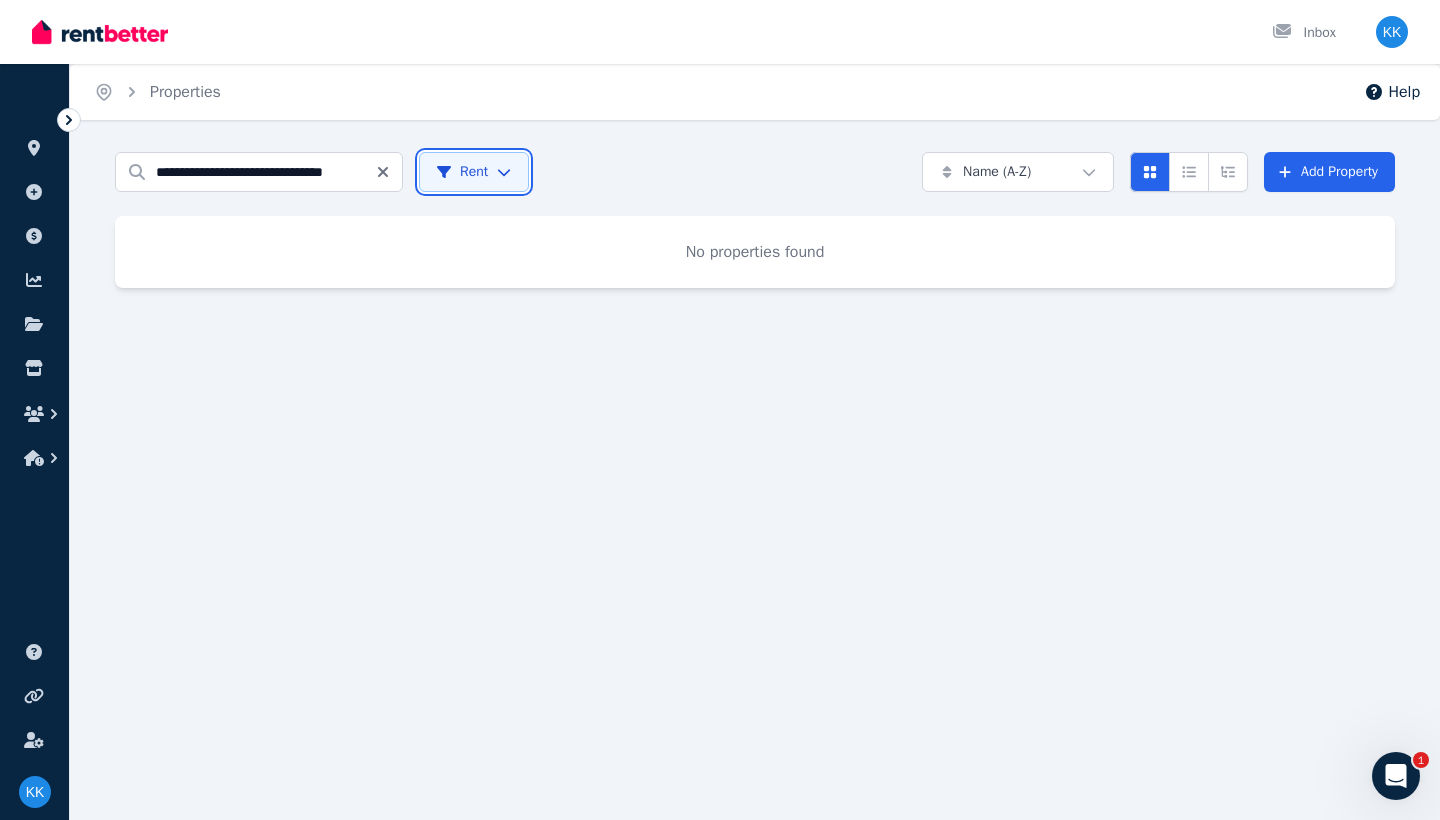 click on "**********" at bounding box center [720, 410] 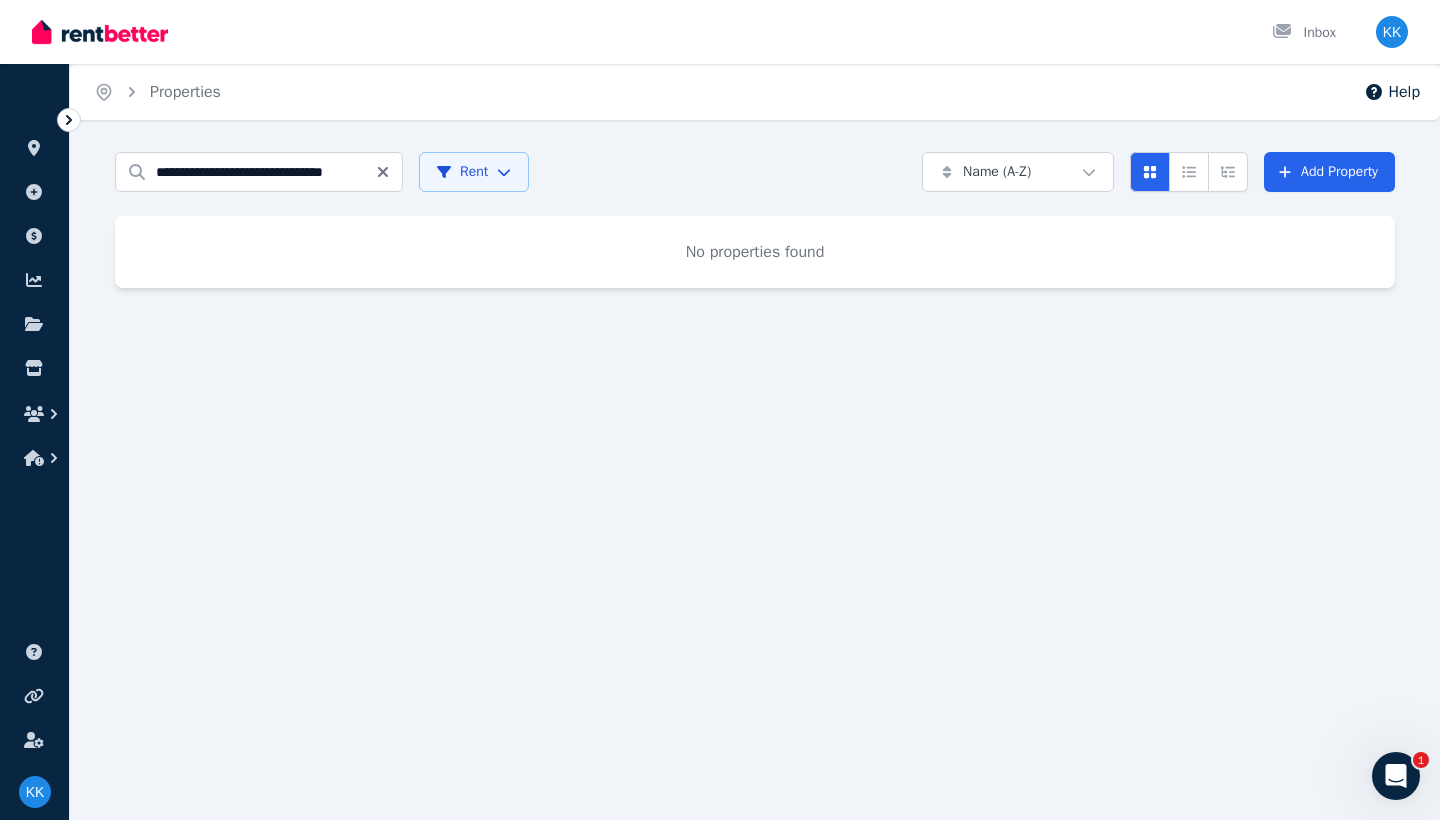 click 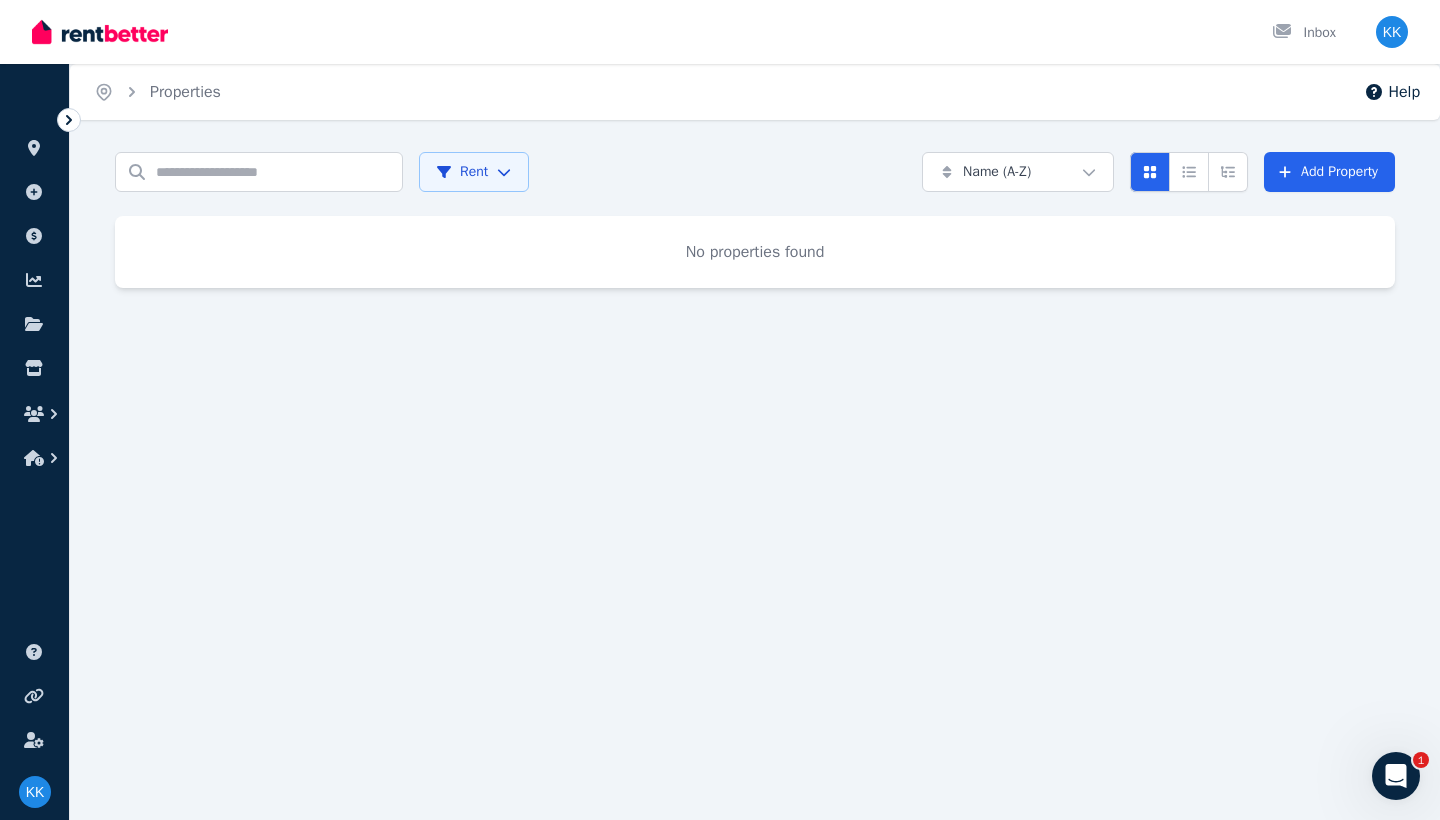 click on "Open main menu Inbox Open user menu ORGANISE Properties Add property Payments Finance report Documents Marketplace Help centre Refer a friend Account settings Your profile [FIRST] [LAST] Home Properties Help Search properties Rent Name (A-Z) Add Property No properties found /portal
1" at bounding box center [720, 410] 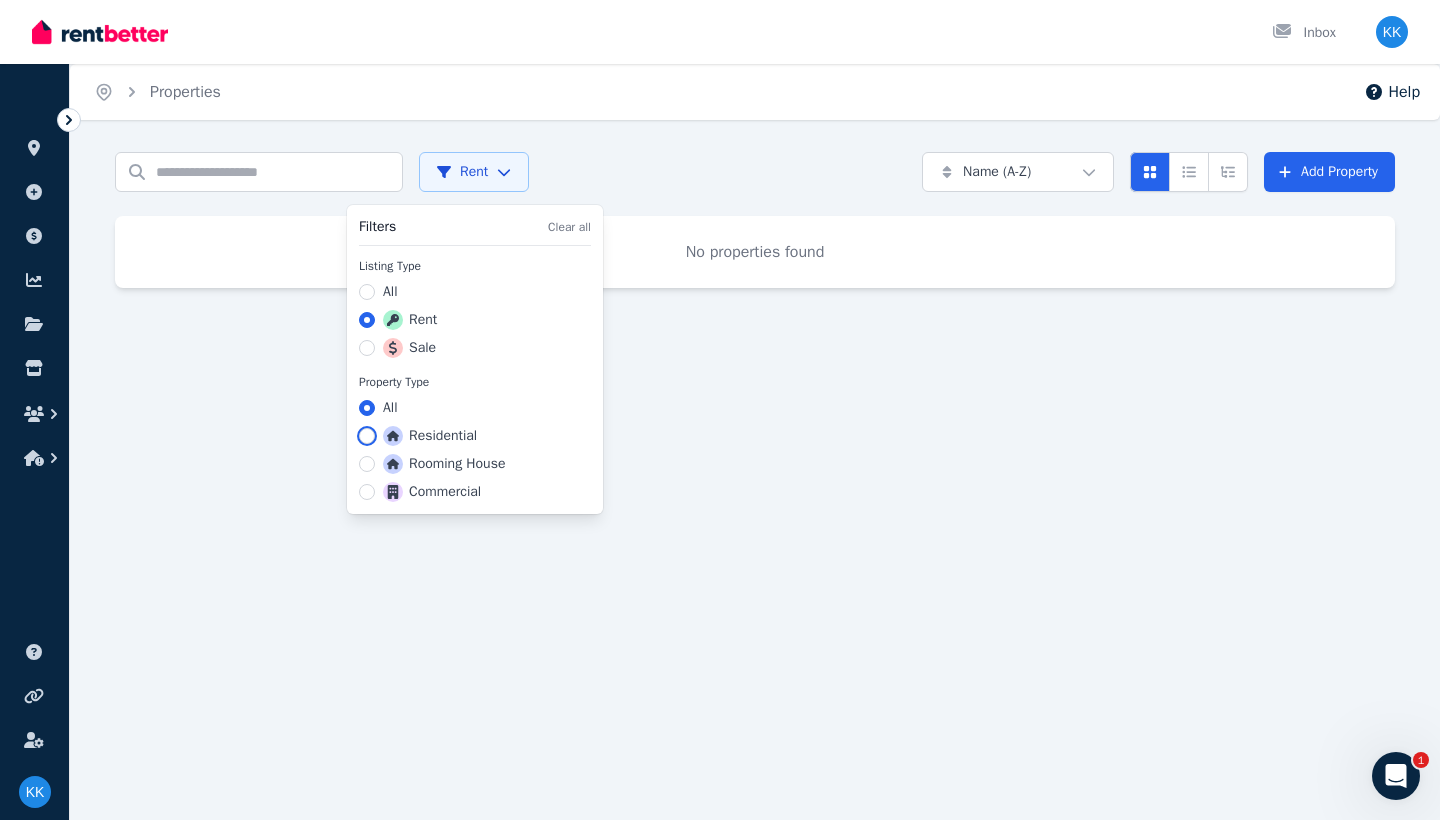 click on "Residential" at bounding box center (367, 436) 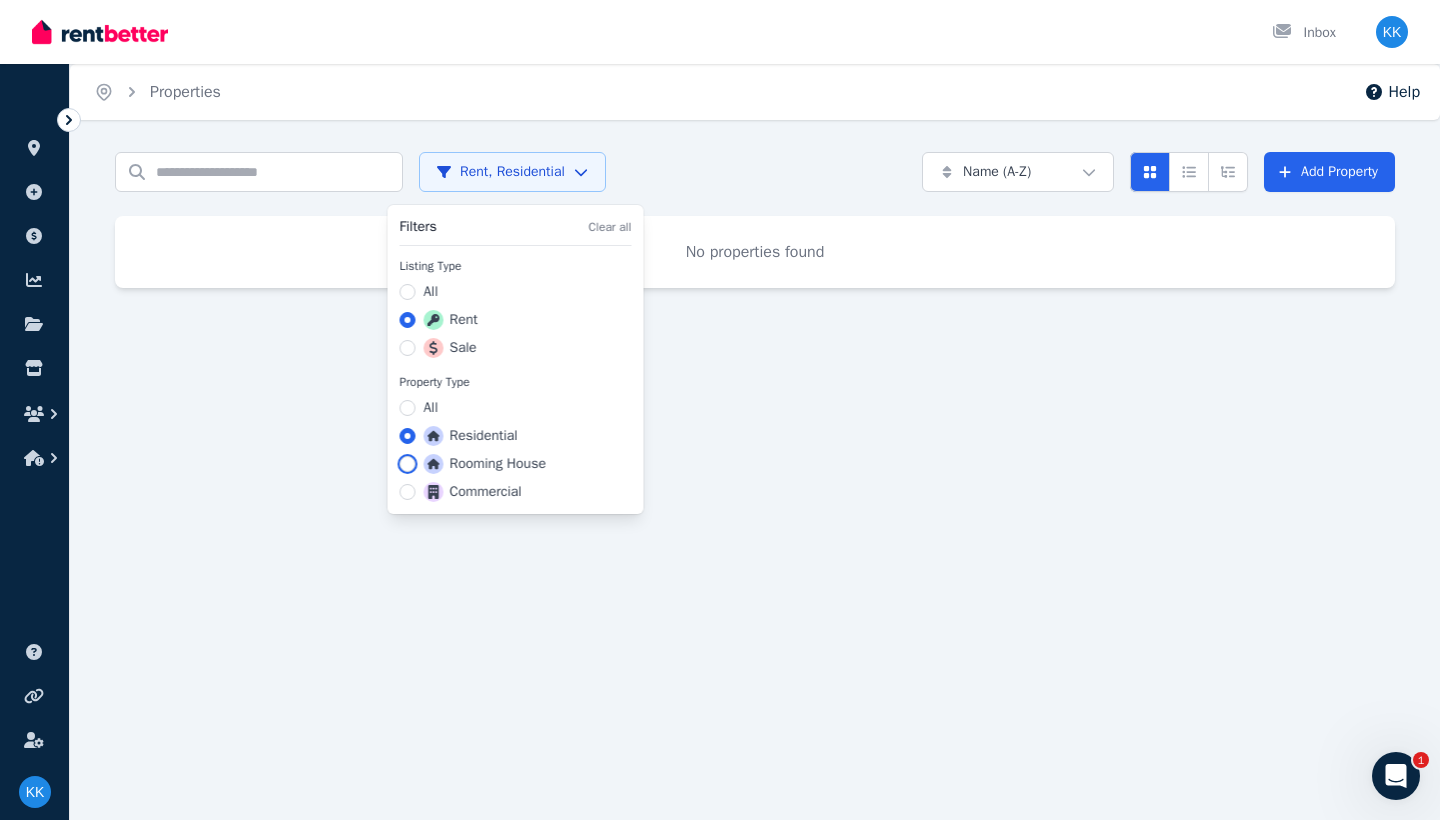 click on "Rooming House" at bounding box center (408, 464) 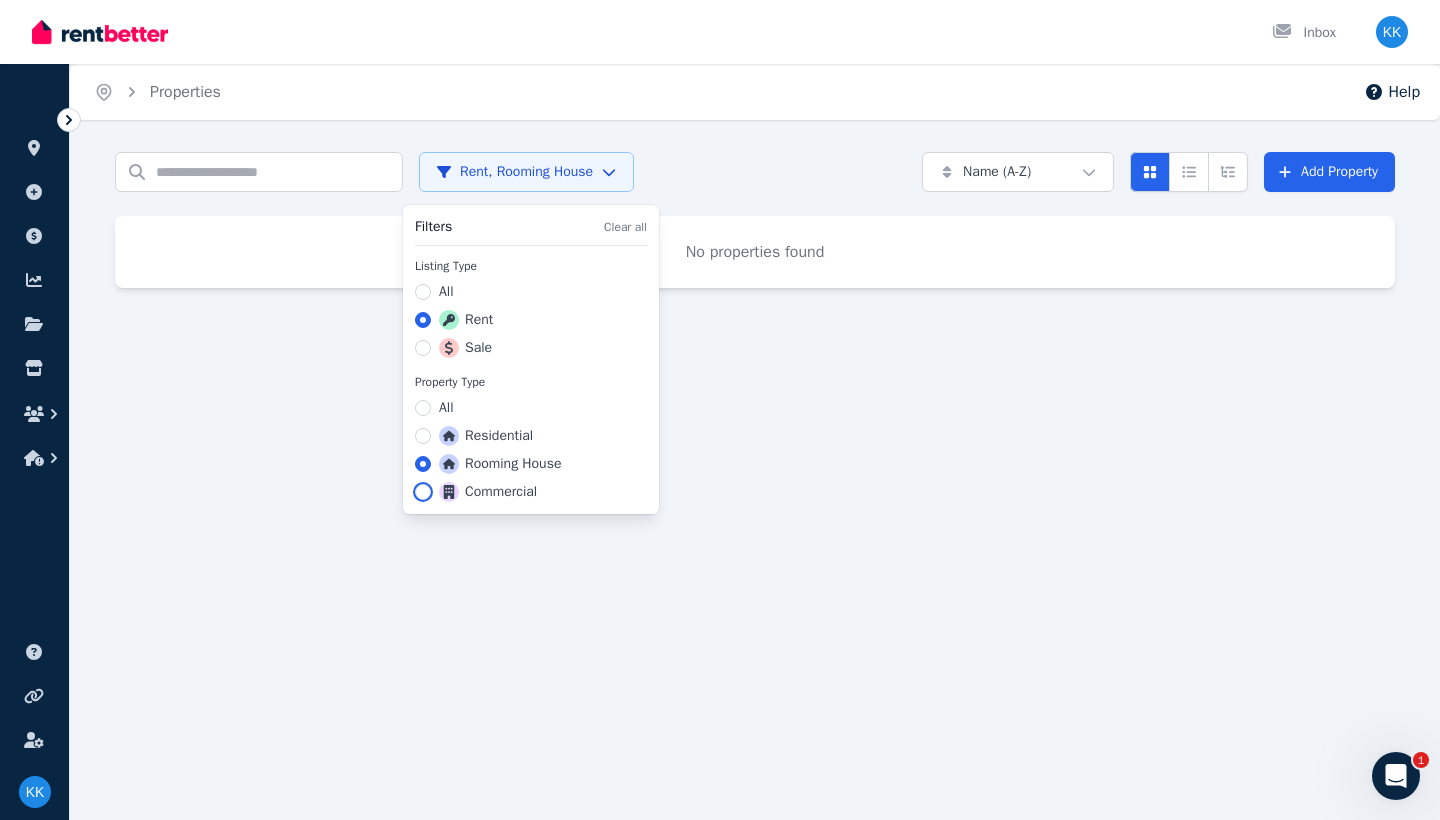 click on "Commercial" at bounding box center (423, 492) 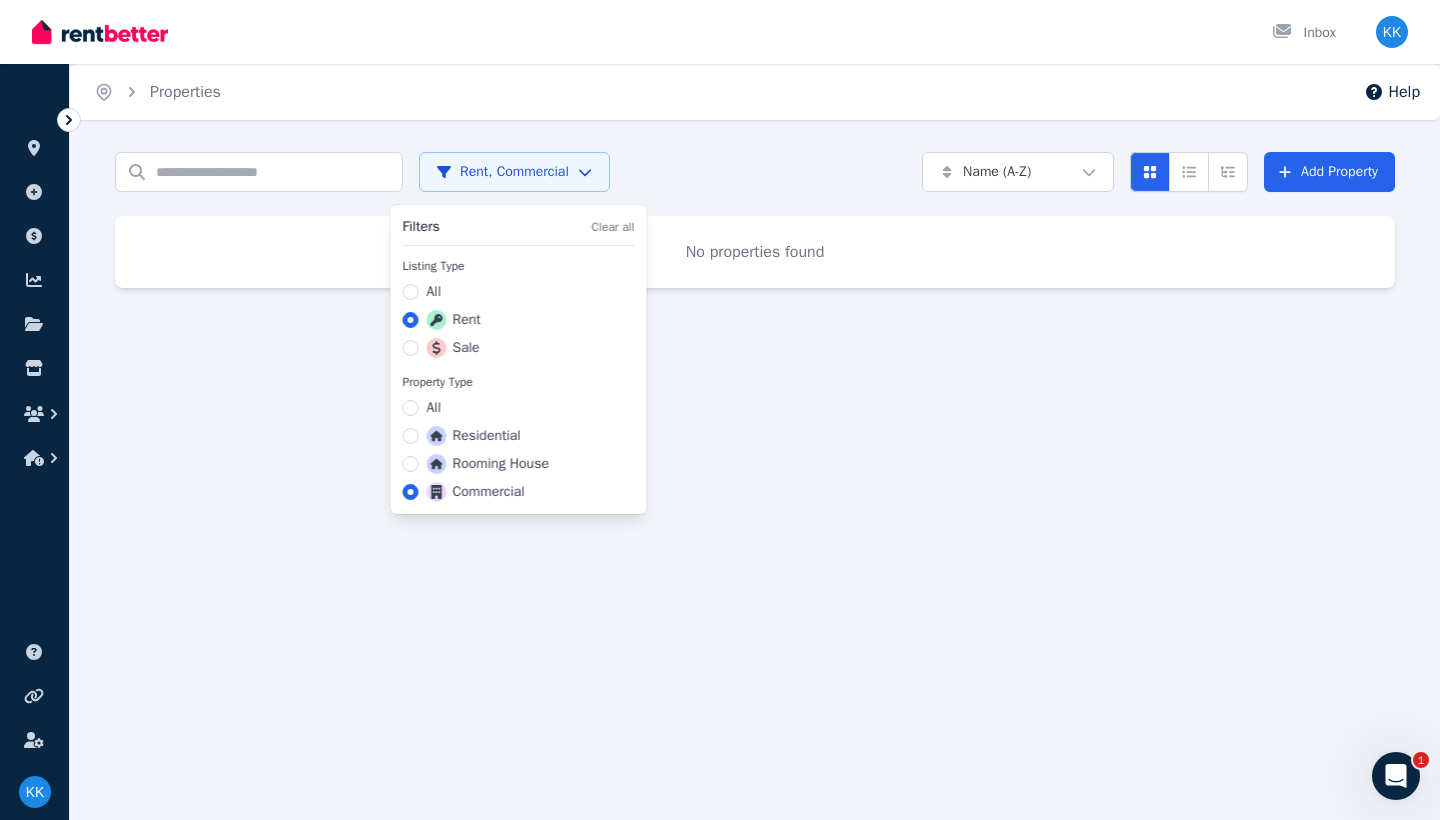 click on "Commercial" at bounding box center (519, 492) 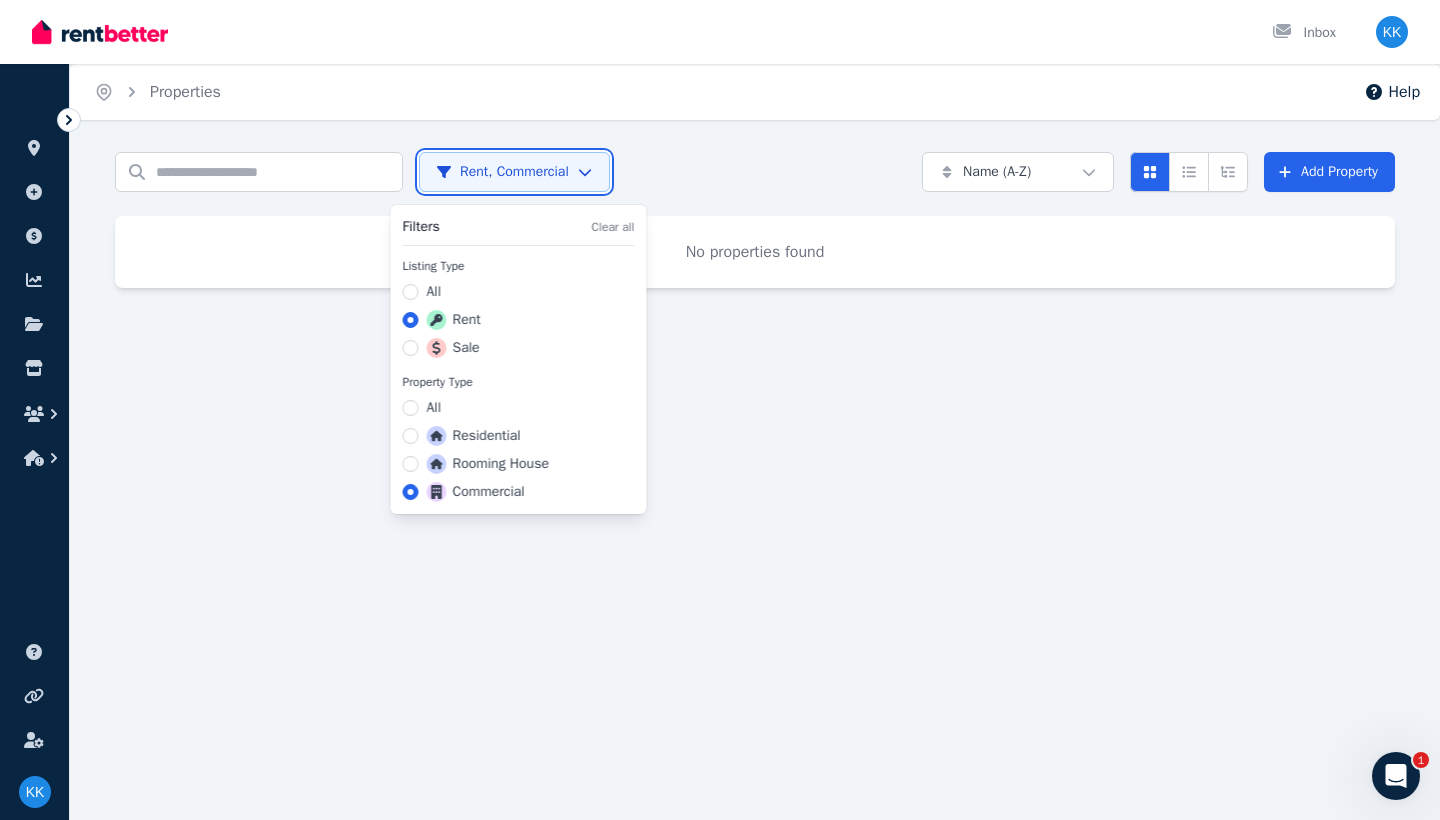 click on "Open main menu Inbox Open user menu ORGANISE Properties Add property Payments Finance report Documents Marketplace Help centre Refer a friend Account settings Your profile [FIRST] [LAST] Home Properties Help Search properties Rent, Commercial Name (A-Z) Add Property No properties found /portal
1 Filters Clear all Listing Type All Rent Sale Property Type All Residential Rooming House Commercial" at bounding box center (720, 410) 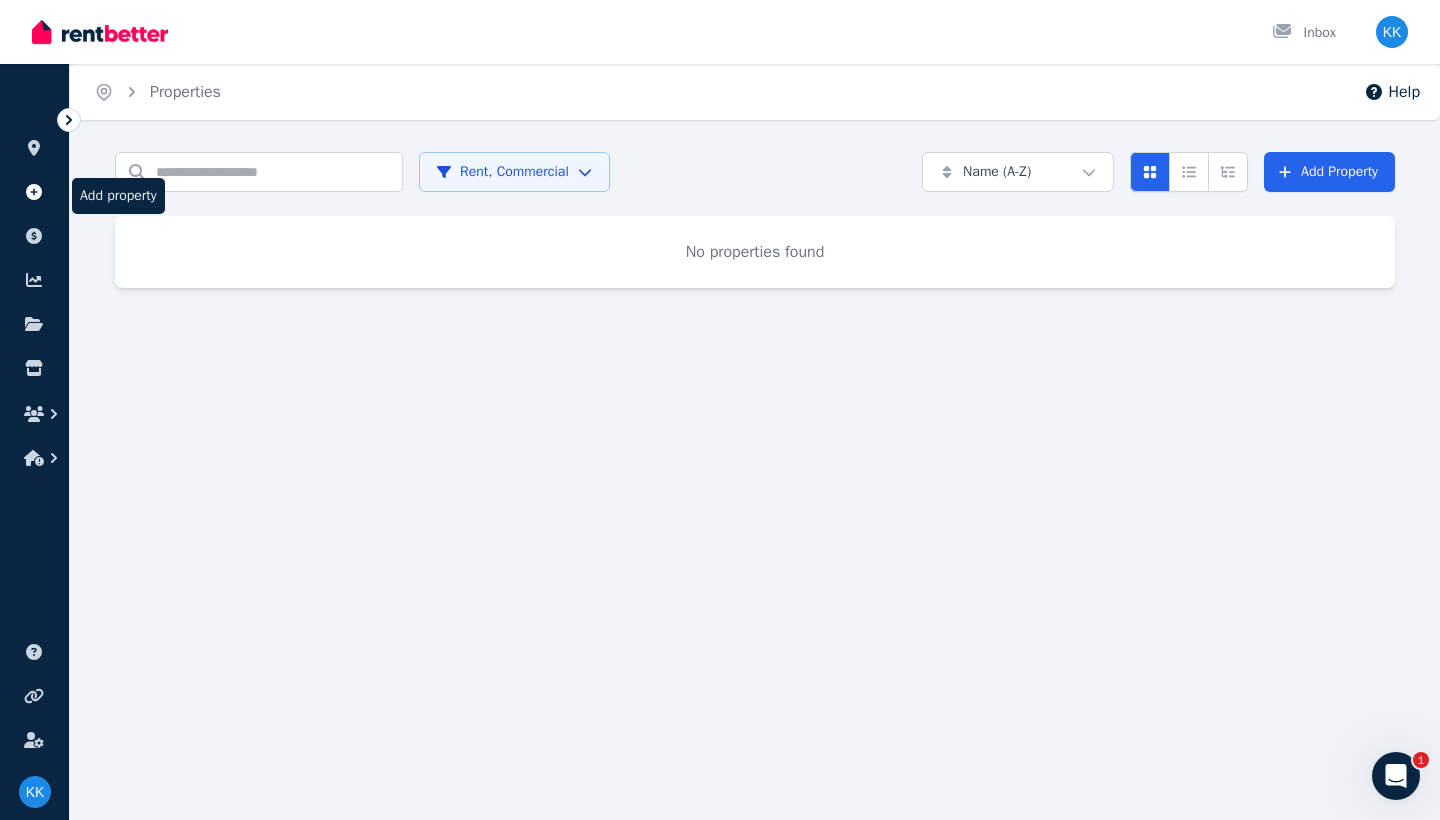 click 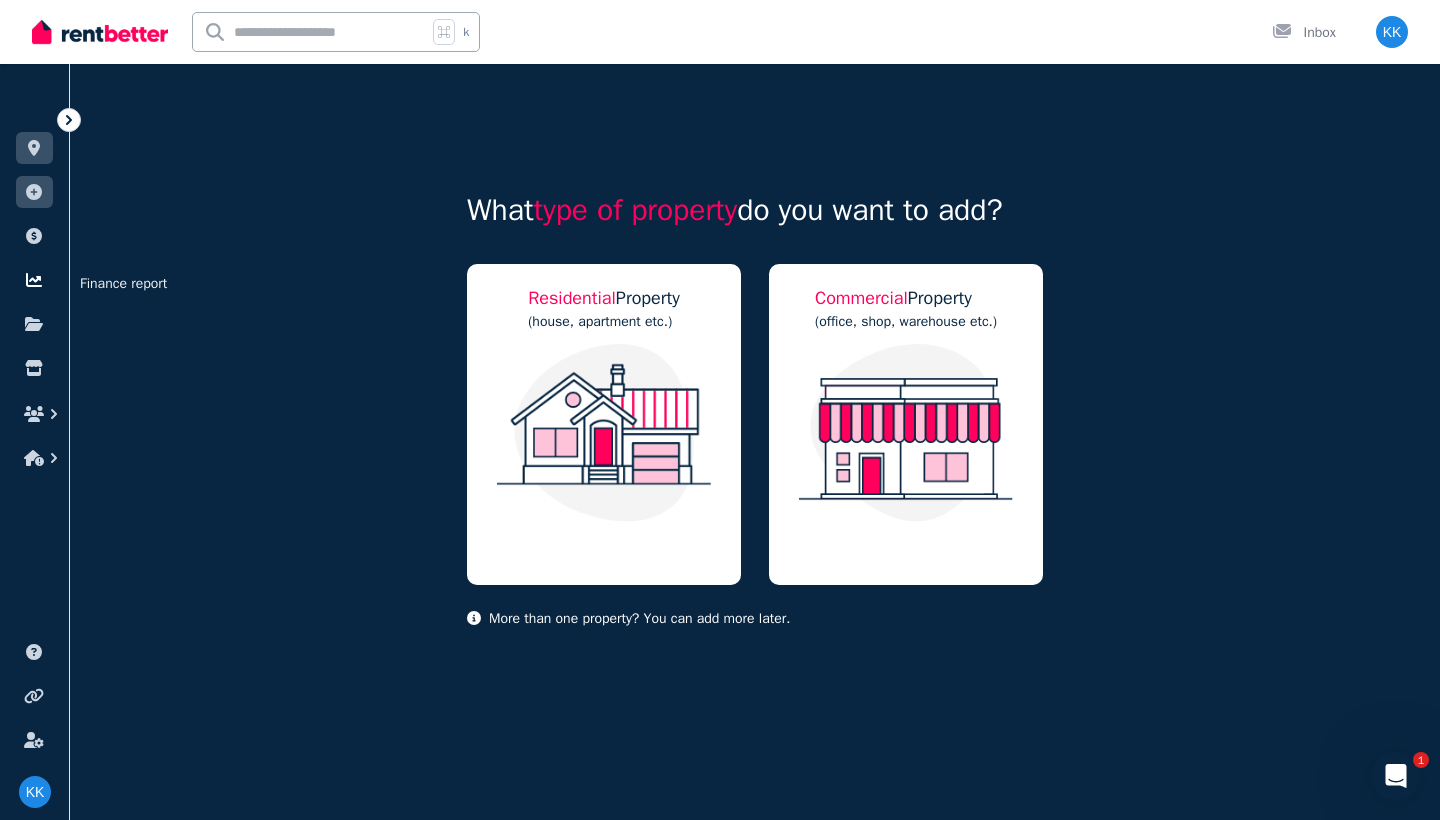 click 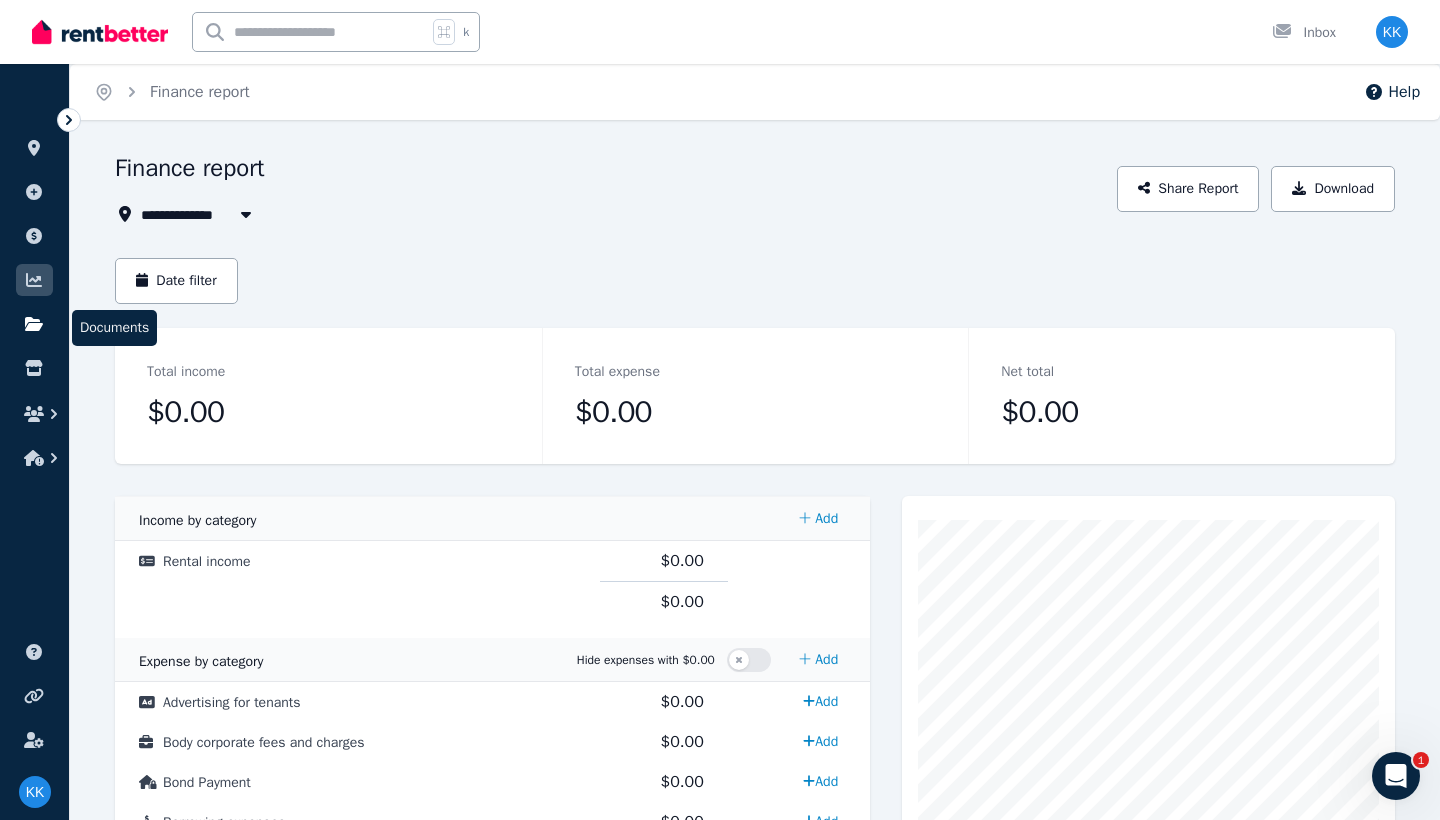 click at bounding box center (34, 324) 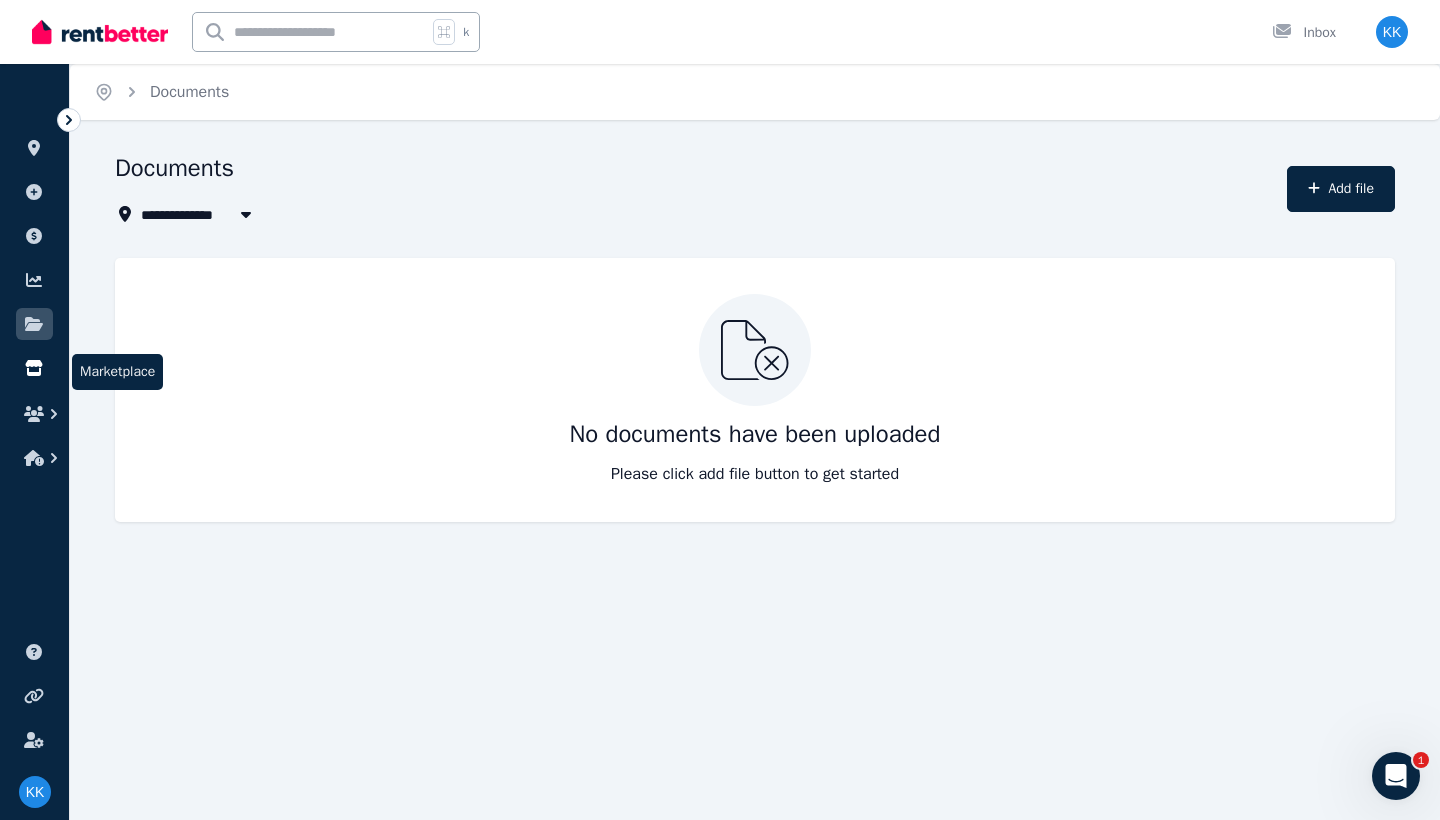 click at bounding box center [34, 368] 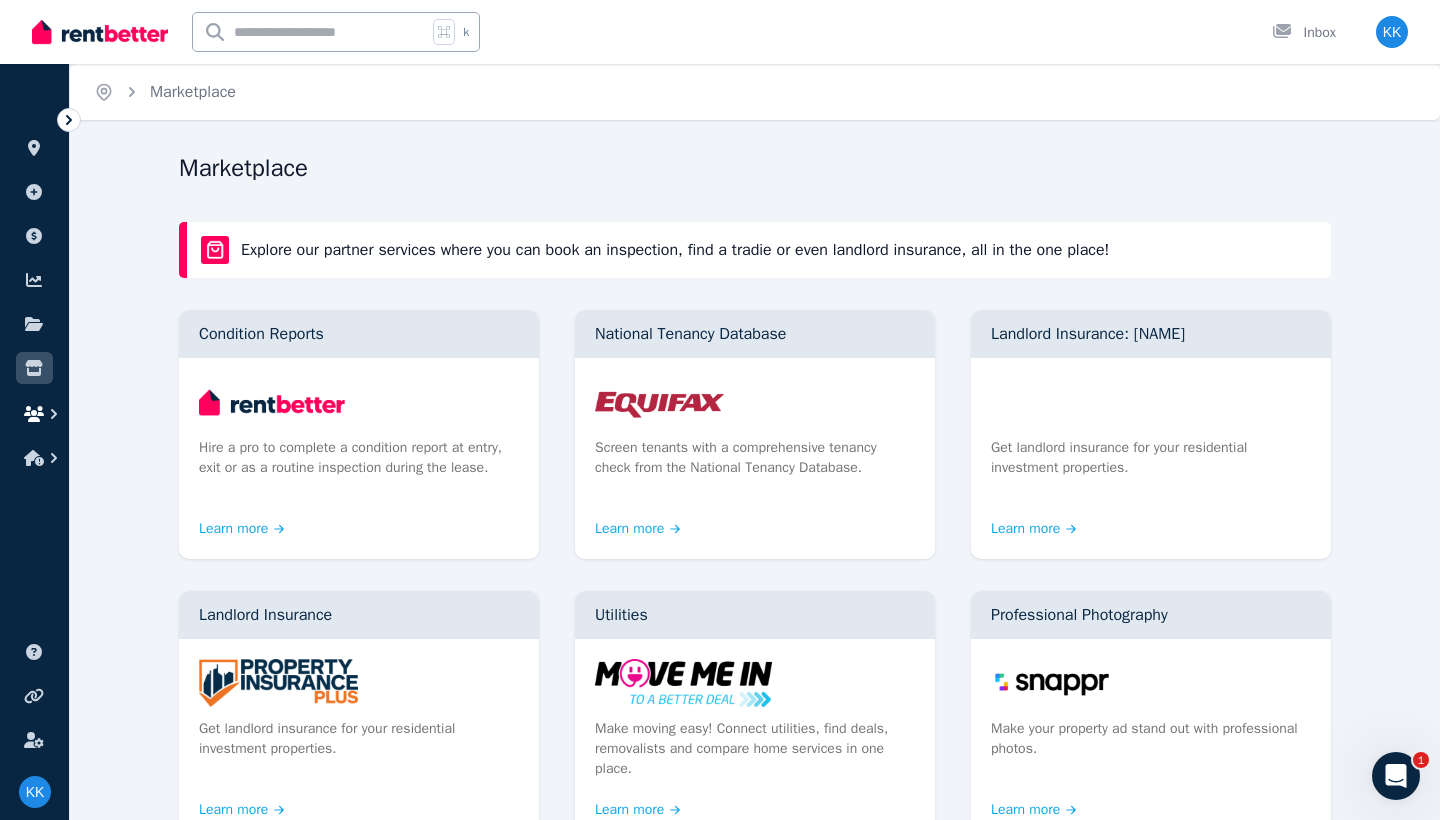click 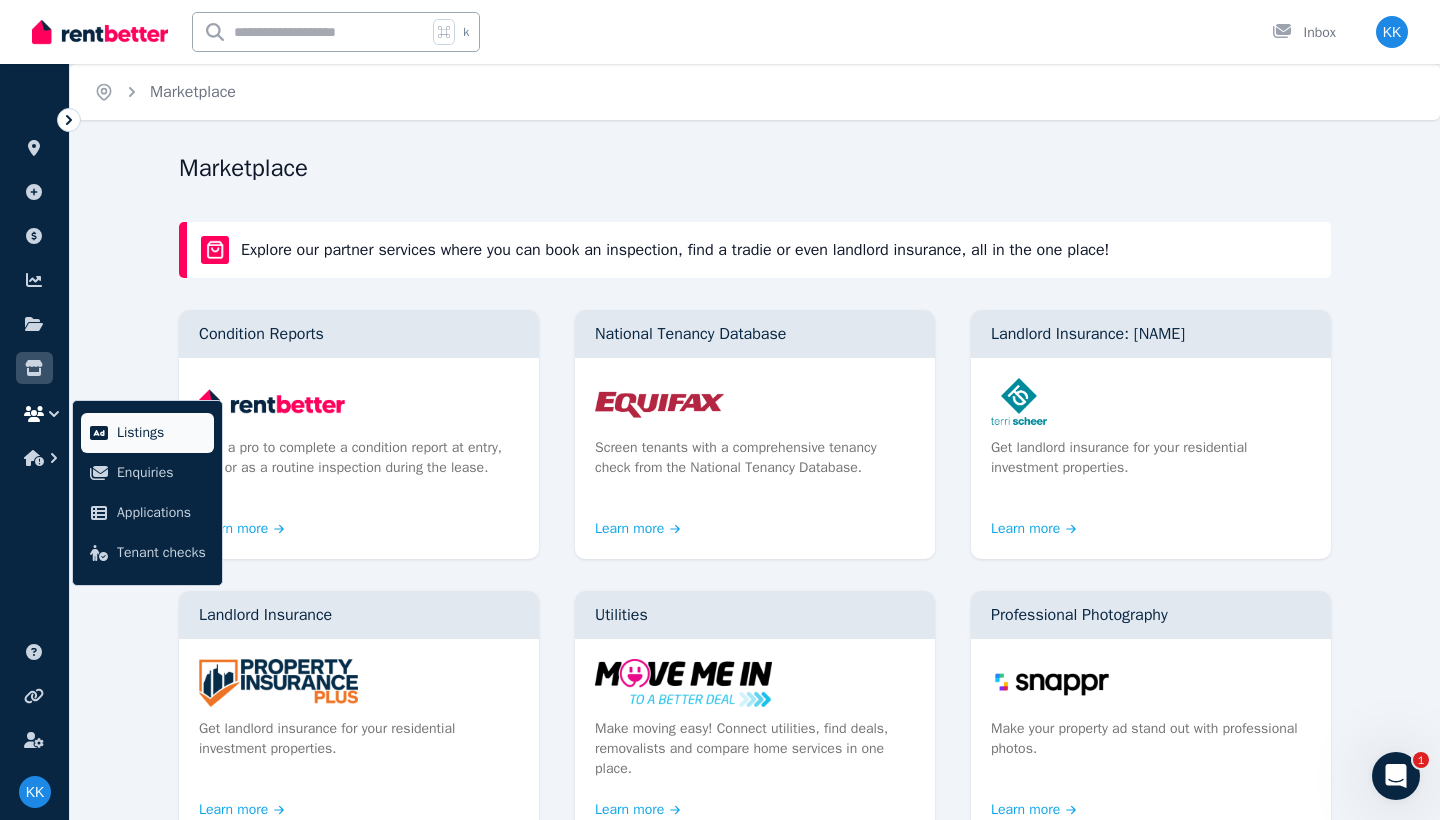click on "Listings" at bounding box center (161, 433) 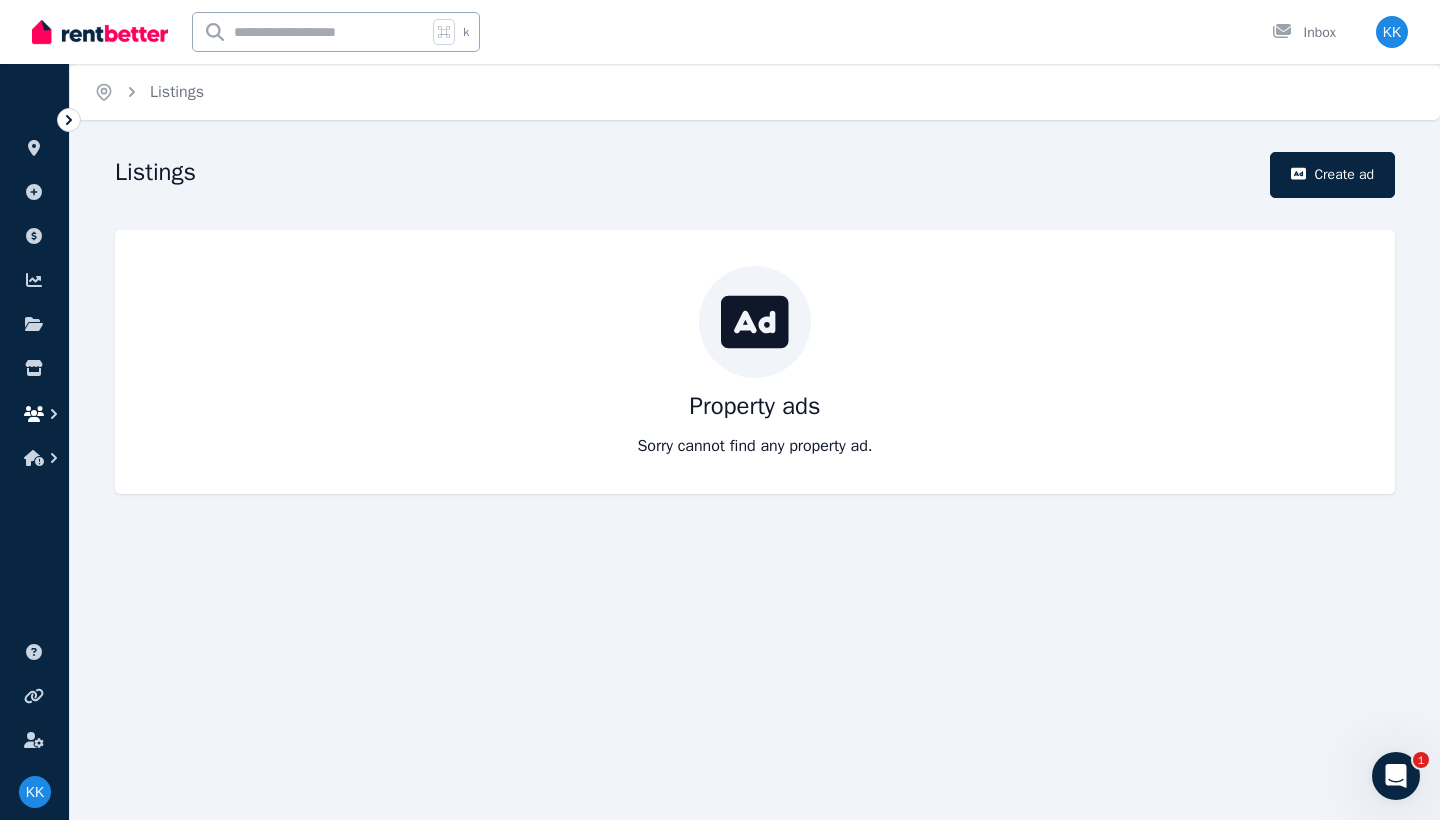 click 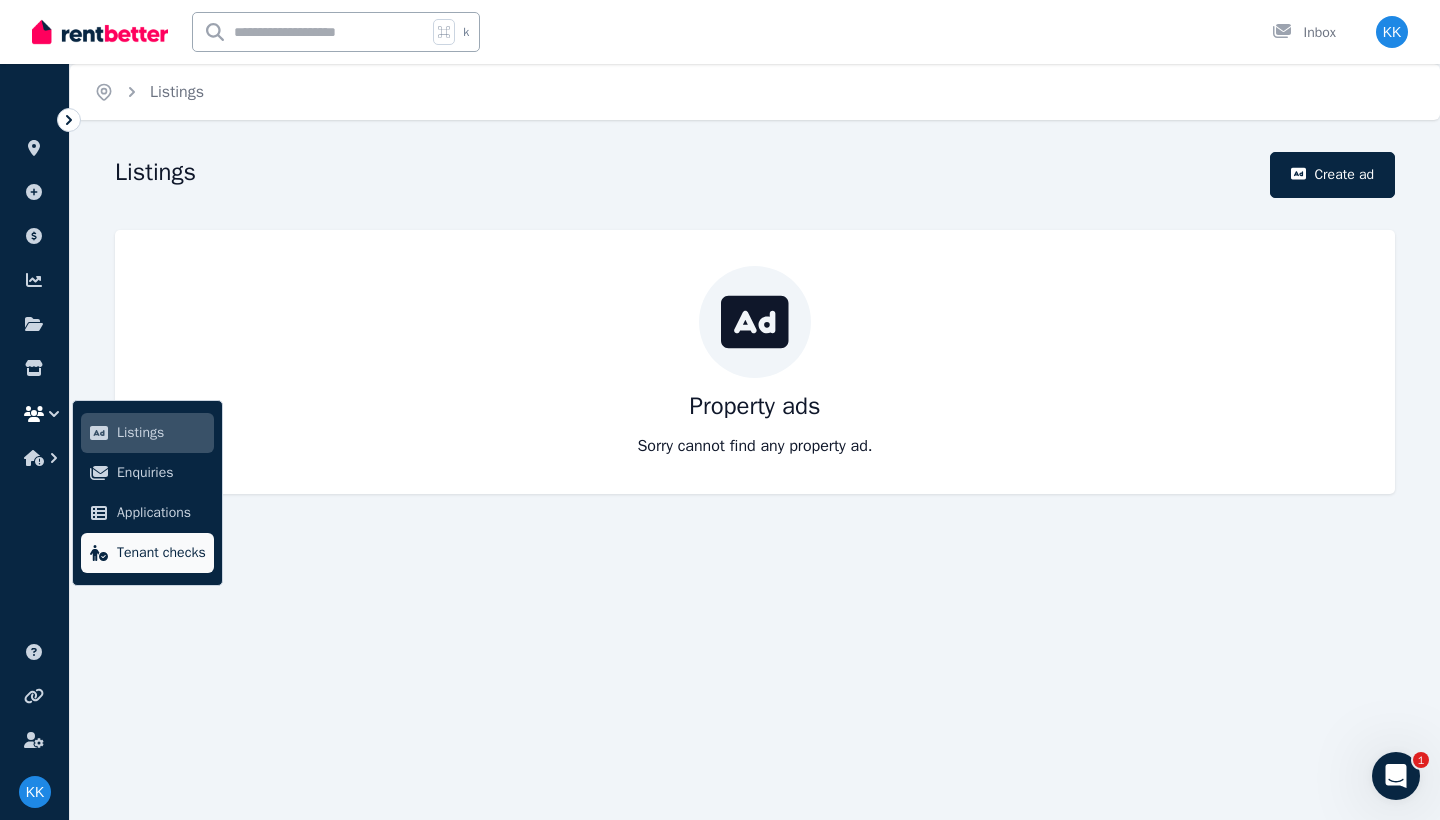 click on "Tenant checks" at bounding box center (147, 553) 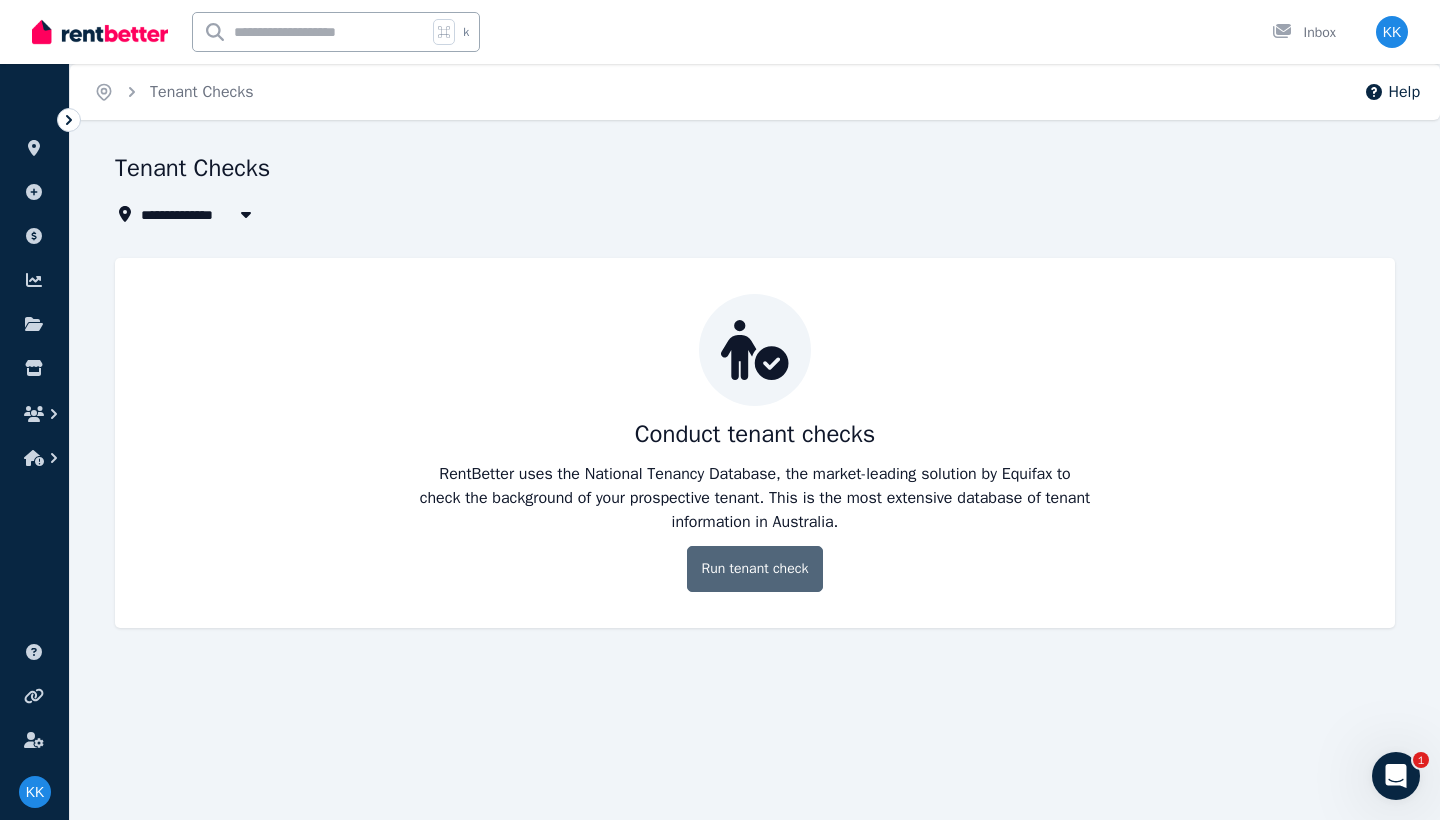 click on "Run tenant check" at bounding box center (755, 569) 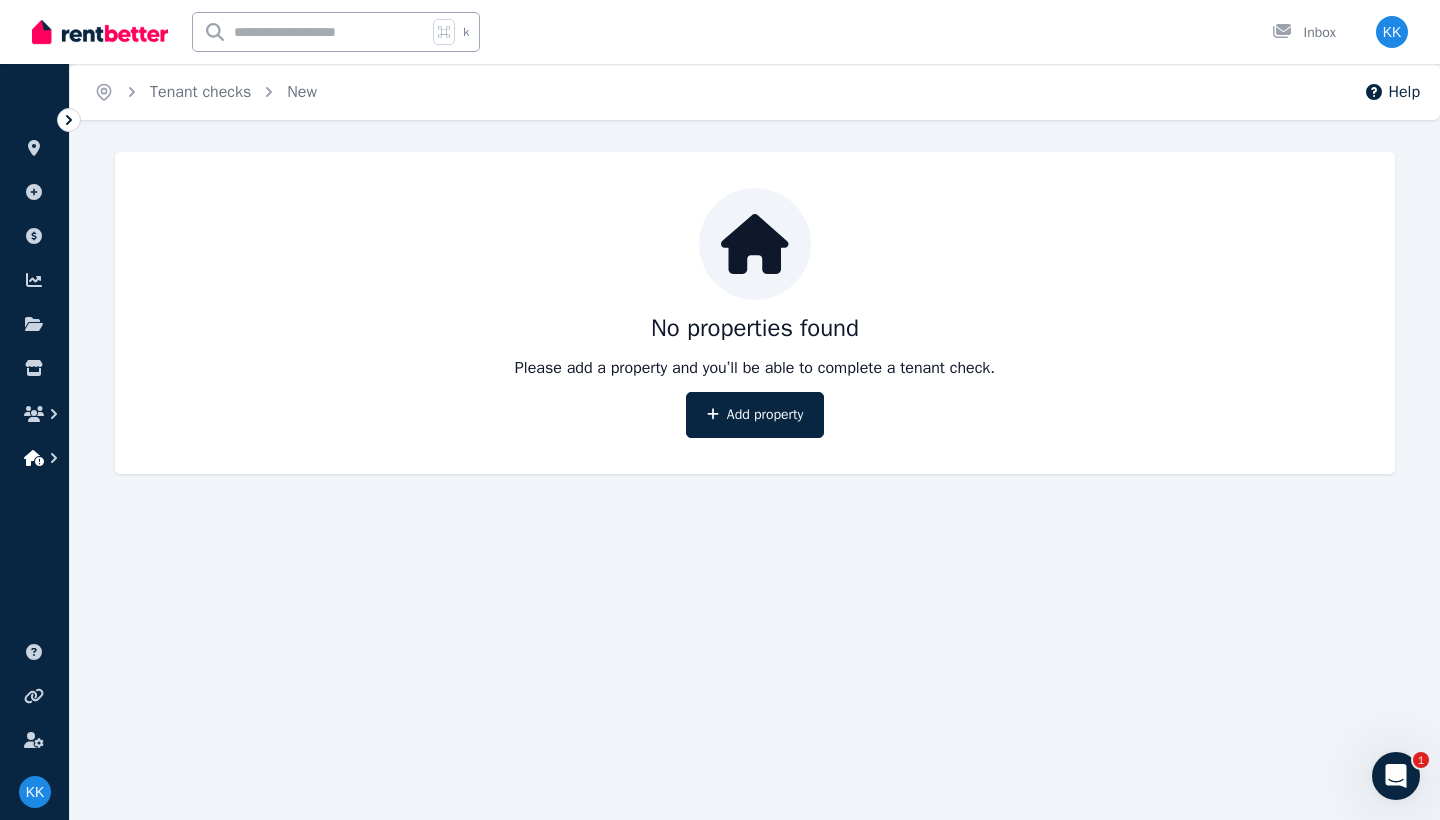 click 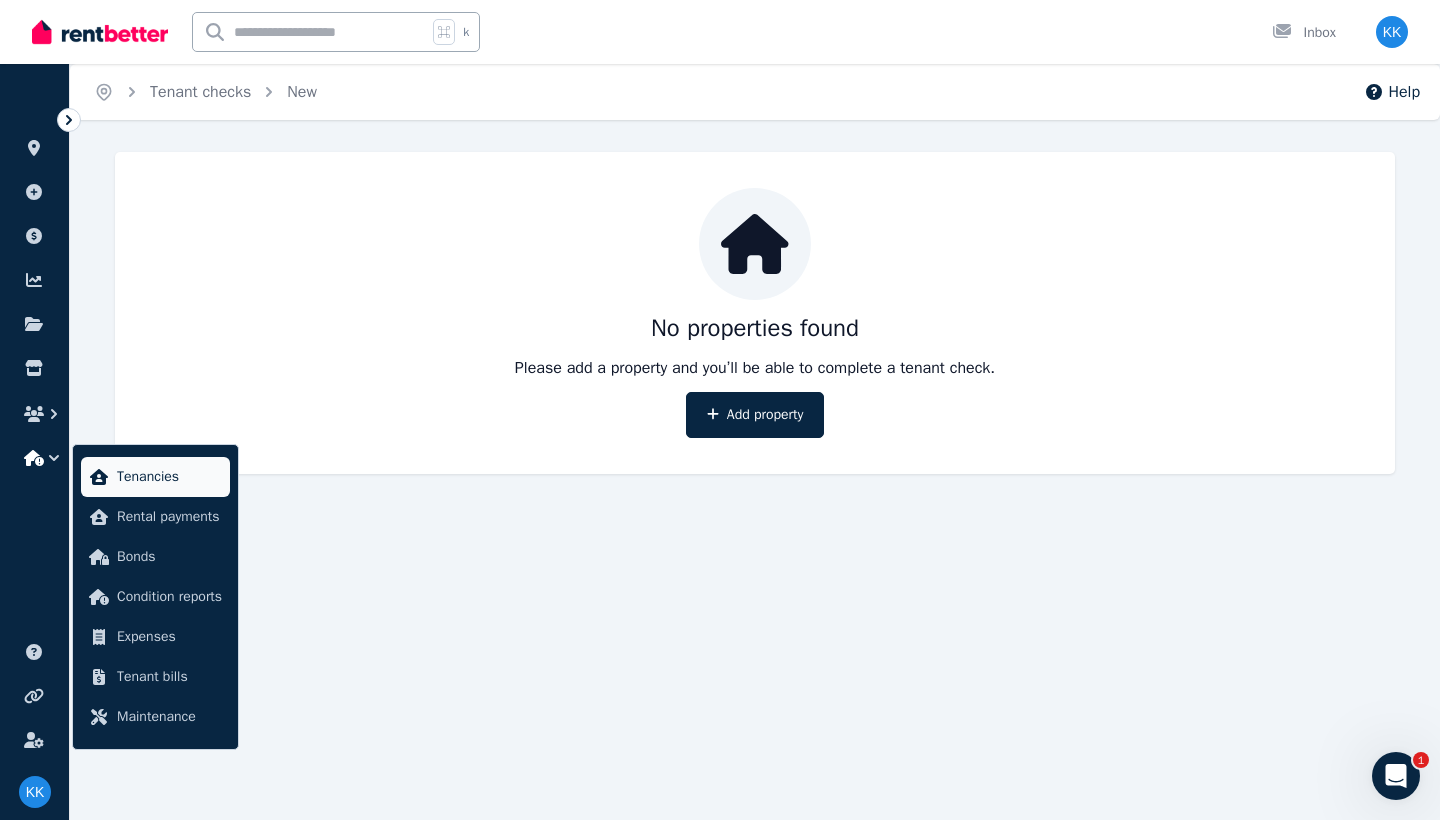 click on "Tenancies" at bounding box center (169, 477) 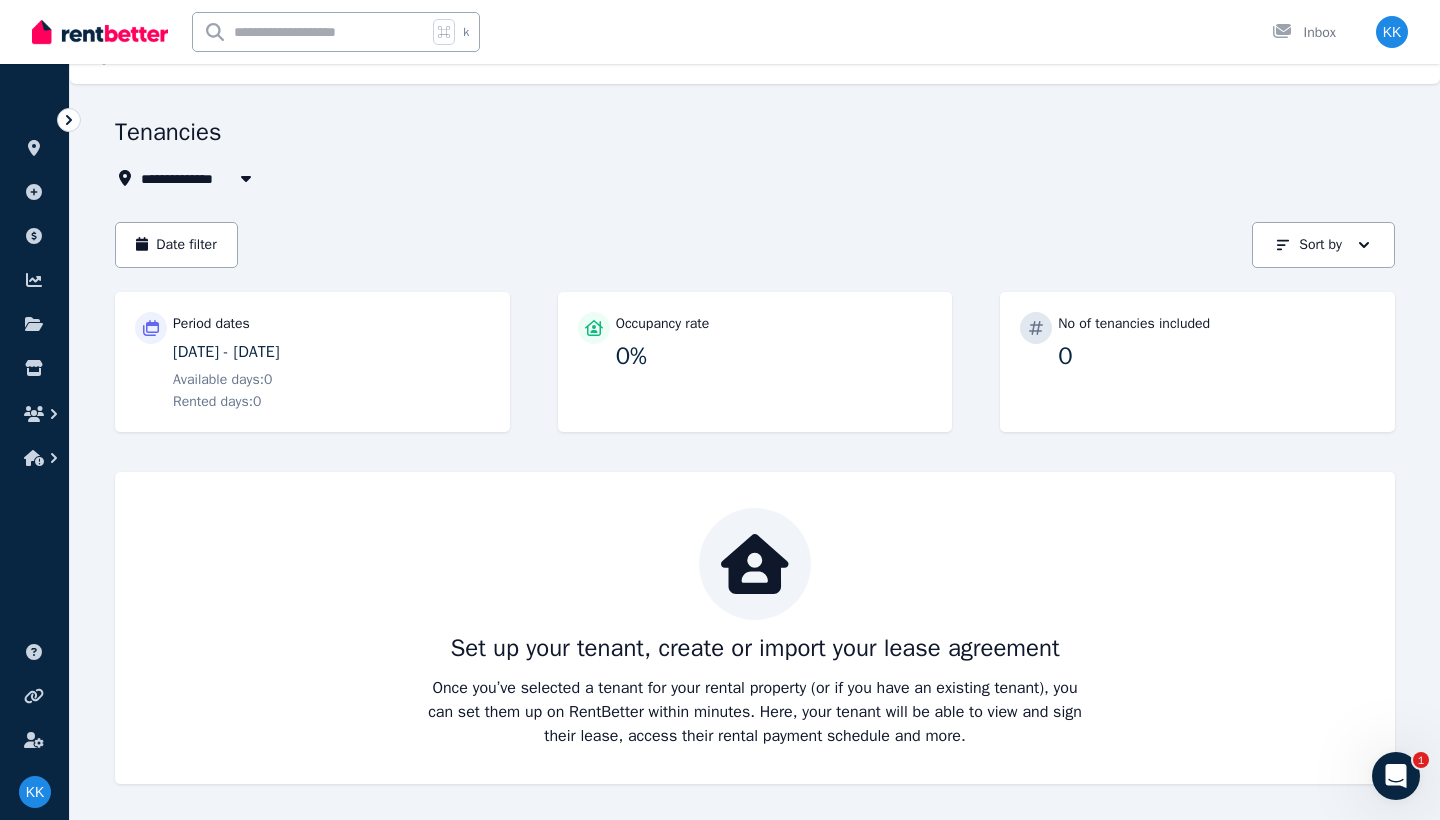 scroll, scrollTop: 36, scrollLeft: 0, axis: vertical 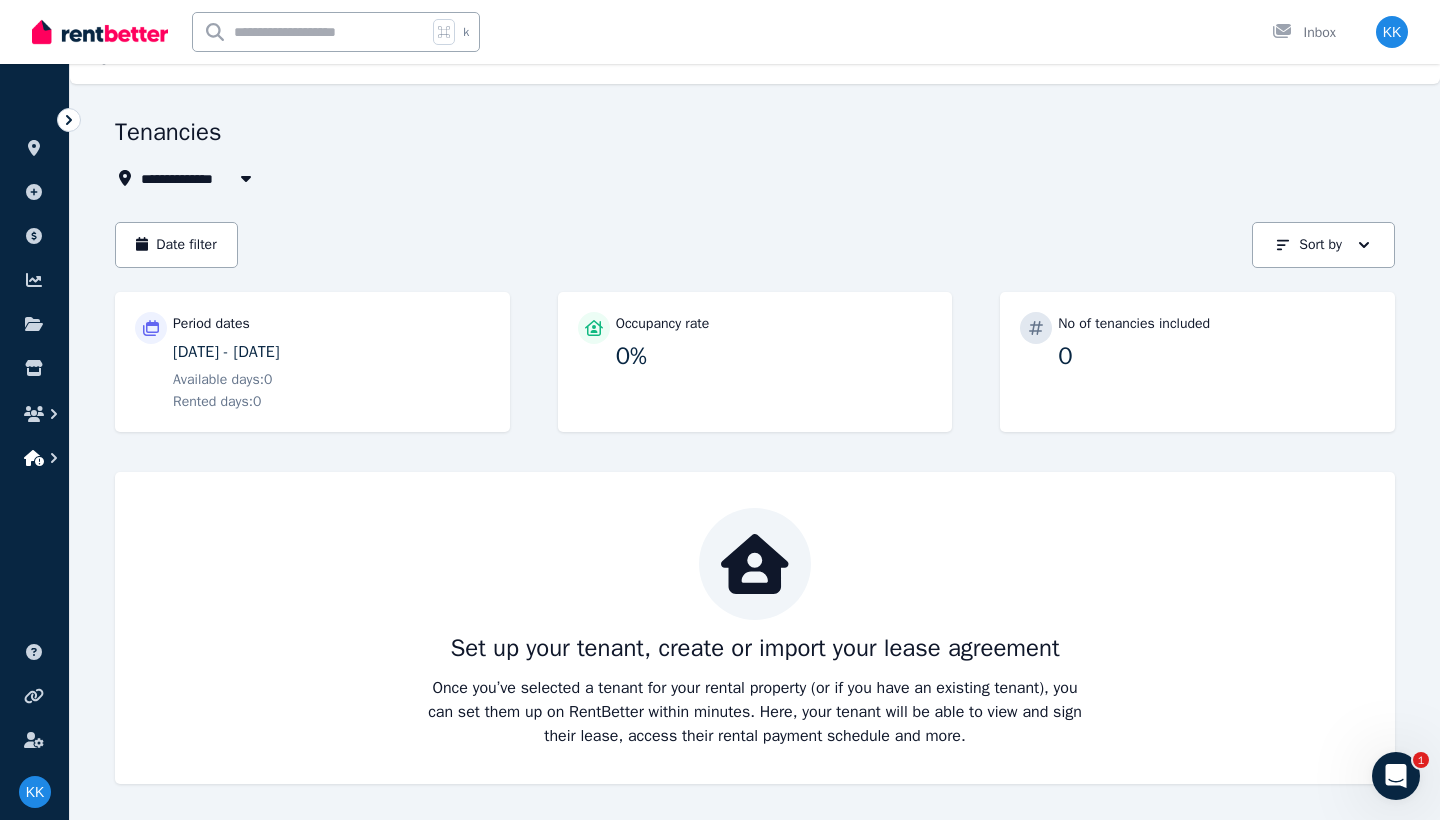 click 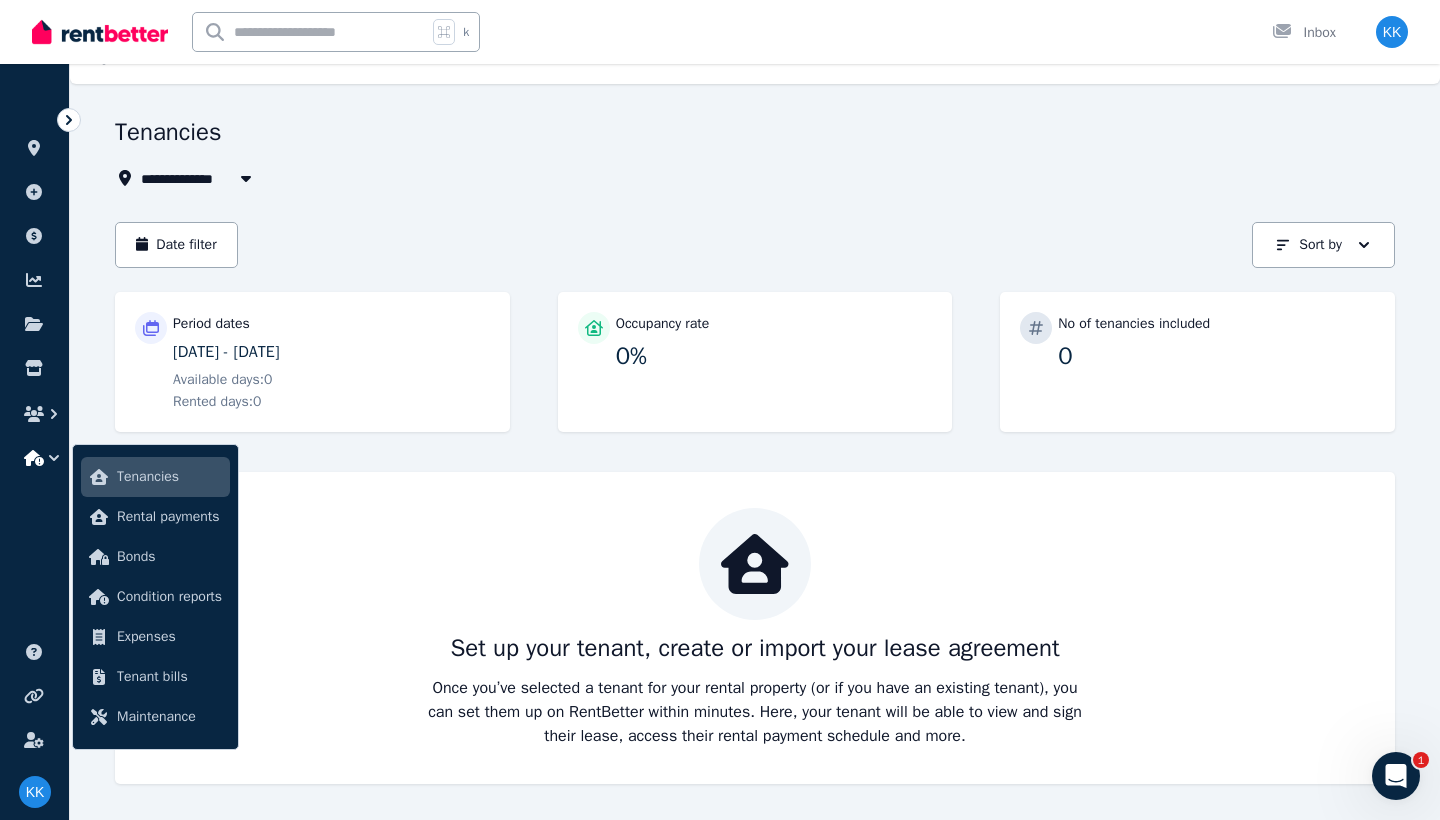 click on "Help centre Refer a friend Account settings" at bounding box center (34, 700) 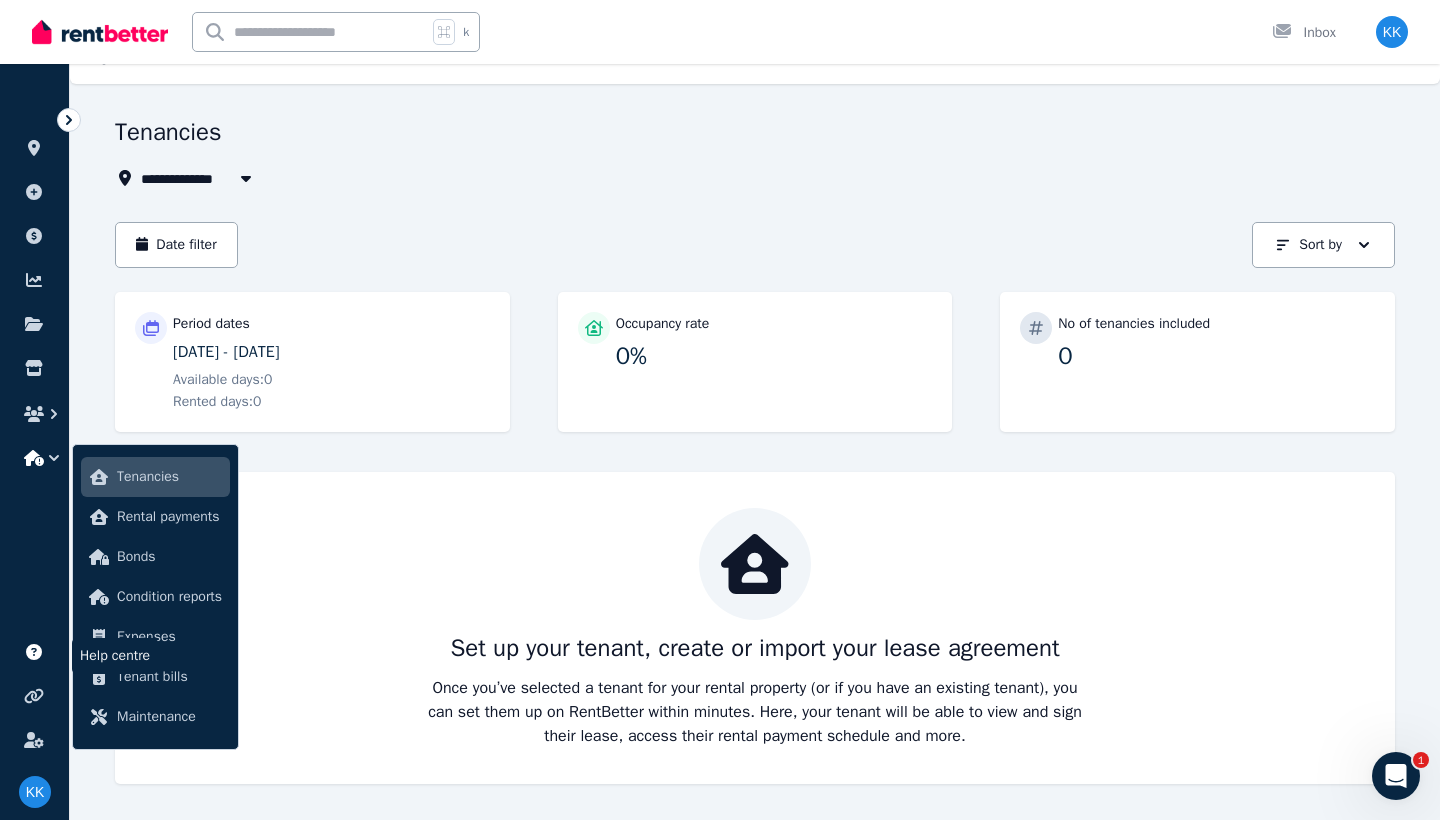 click at bounding box center (34, 652) 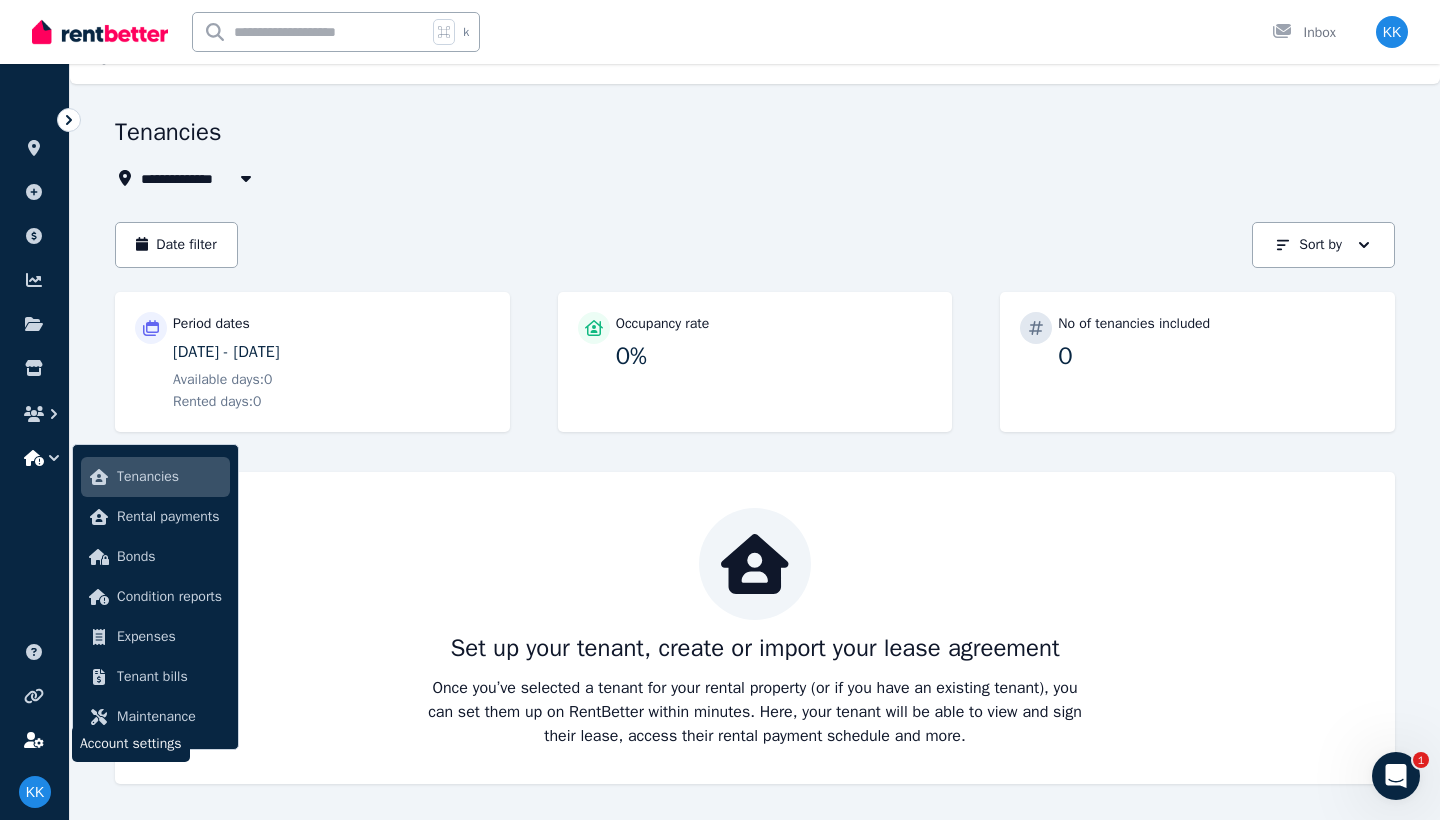 click 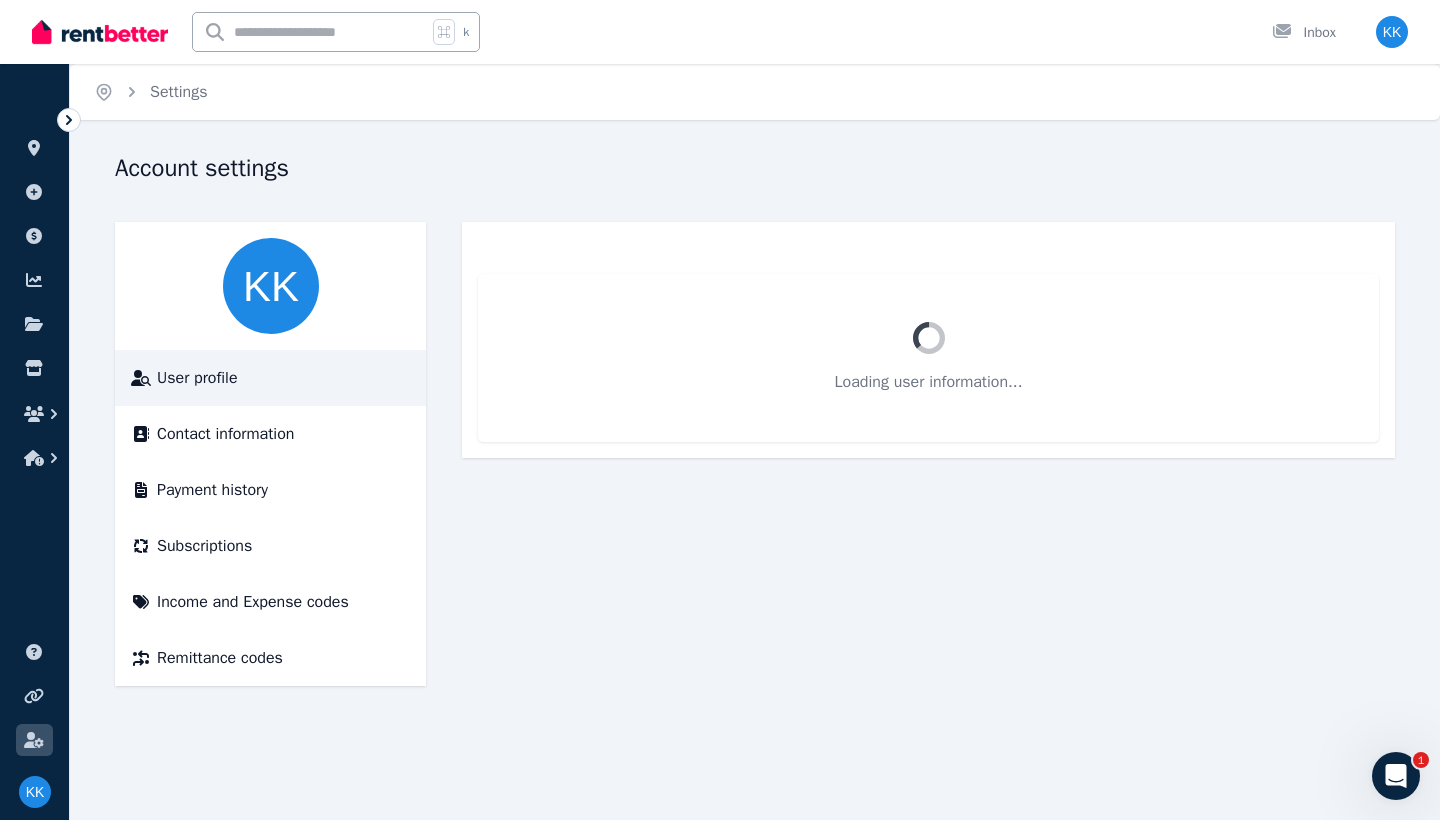 scroll, scrollTop: 0, scrollLeft: 0, axis: both 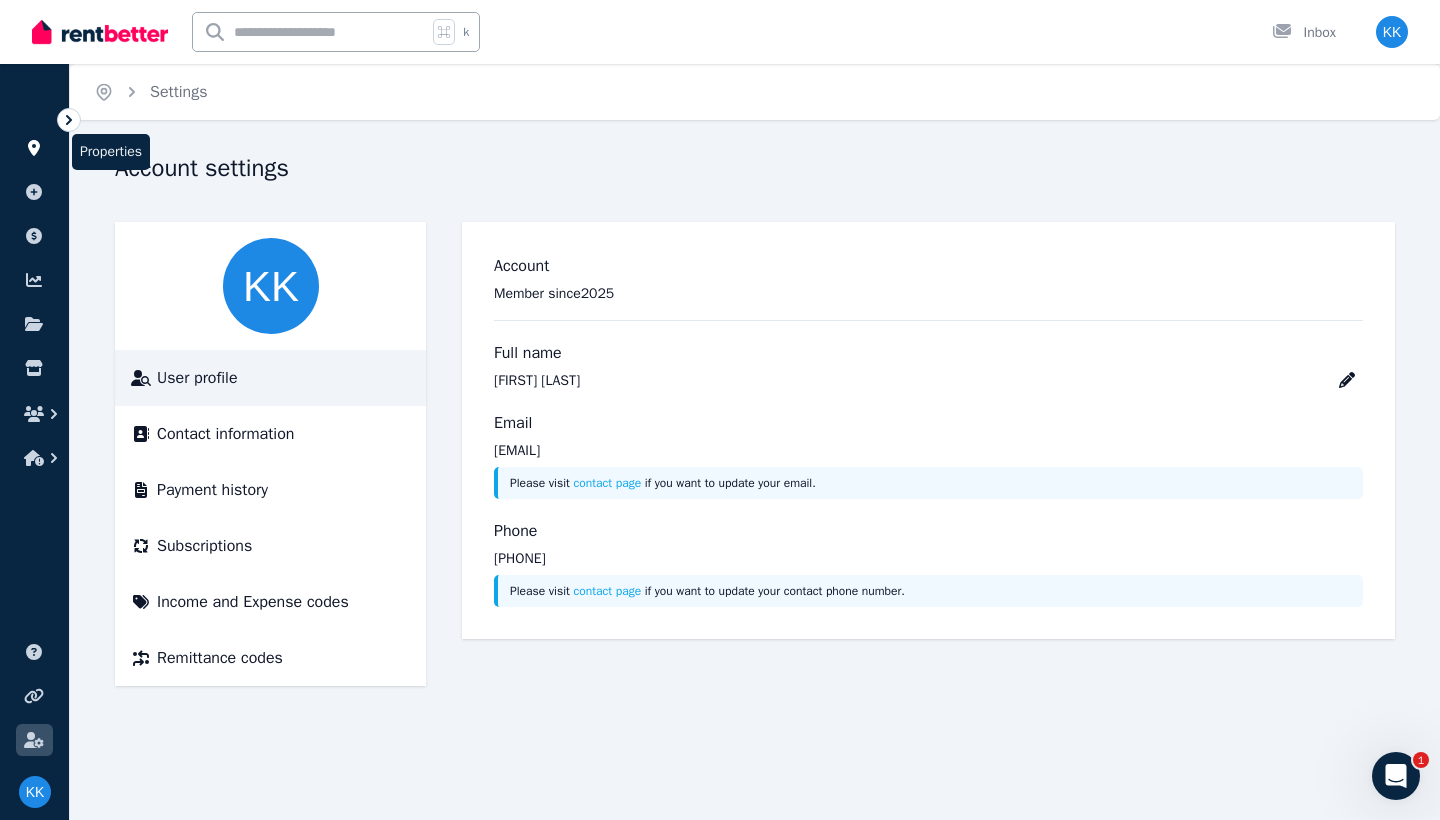 click 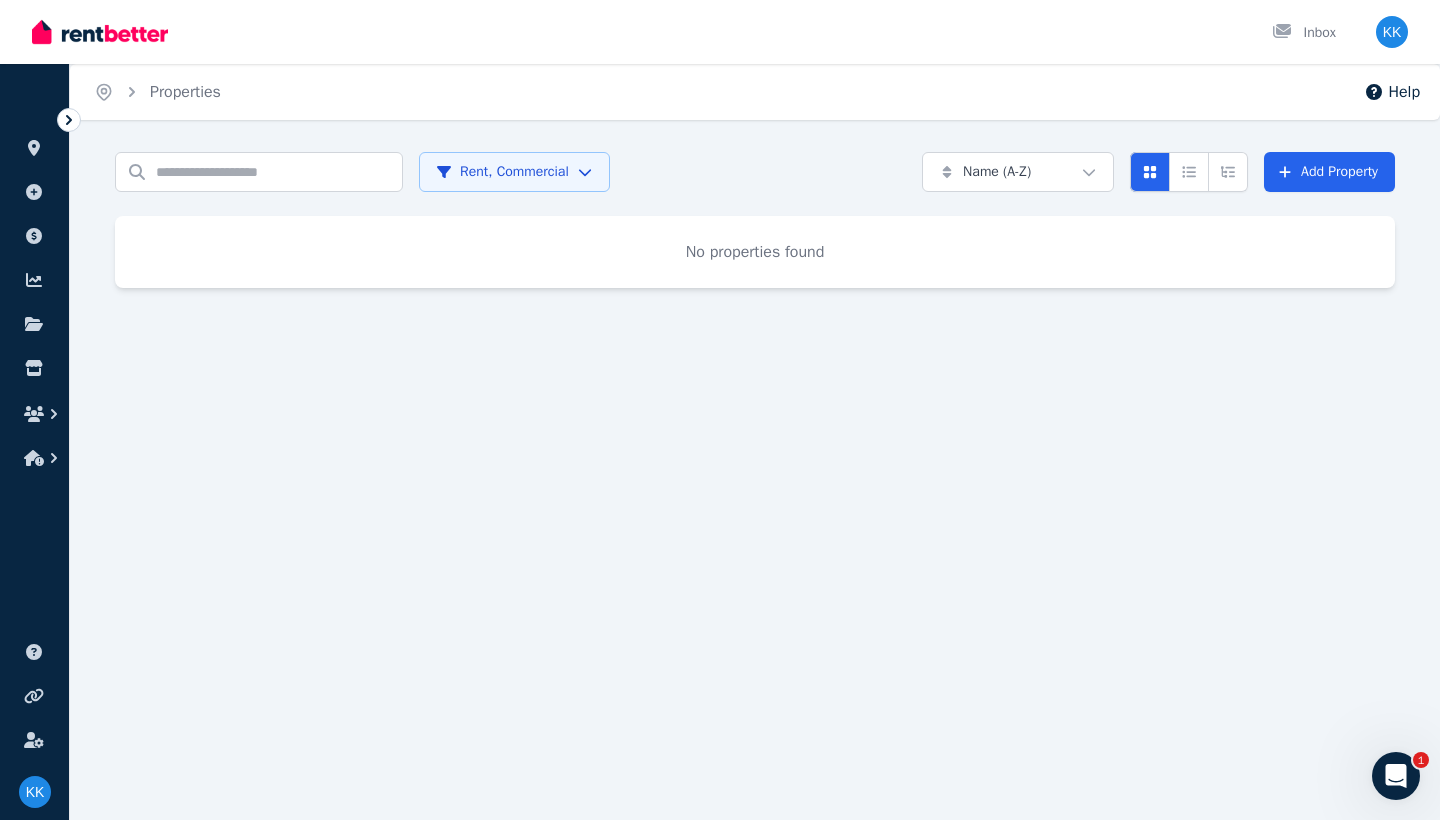 click 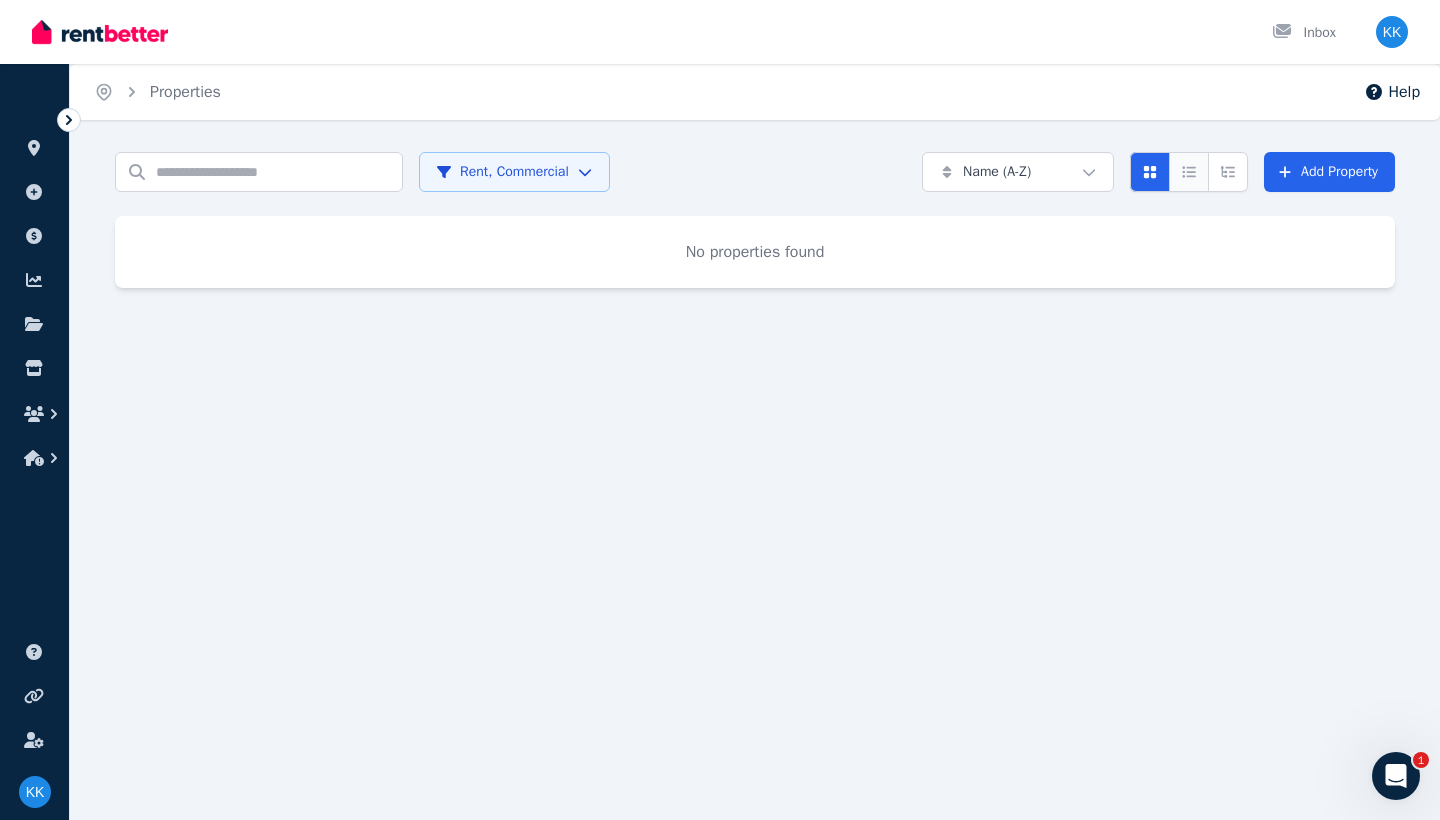 click at bounding box center (1189, 172) 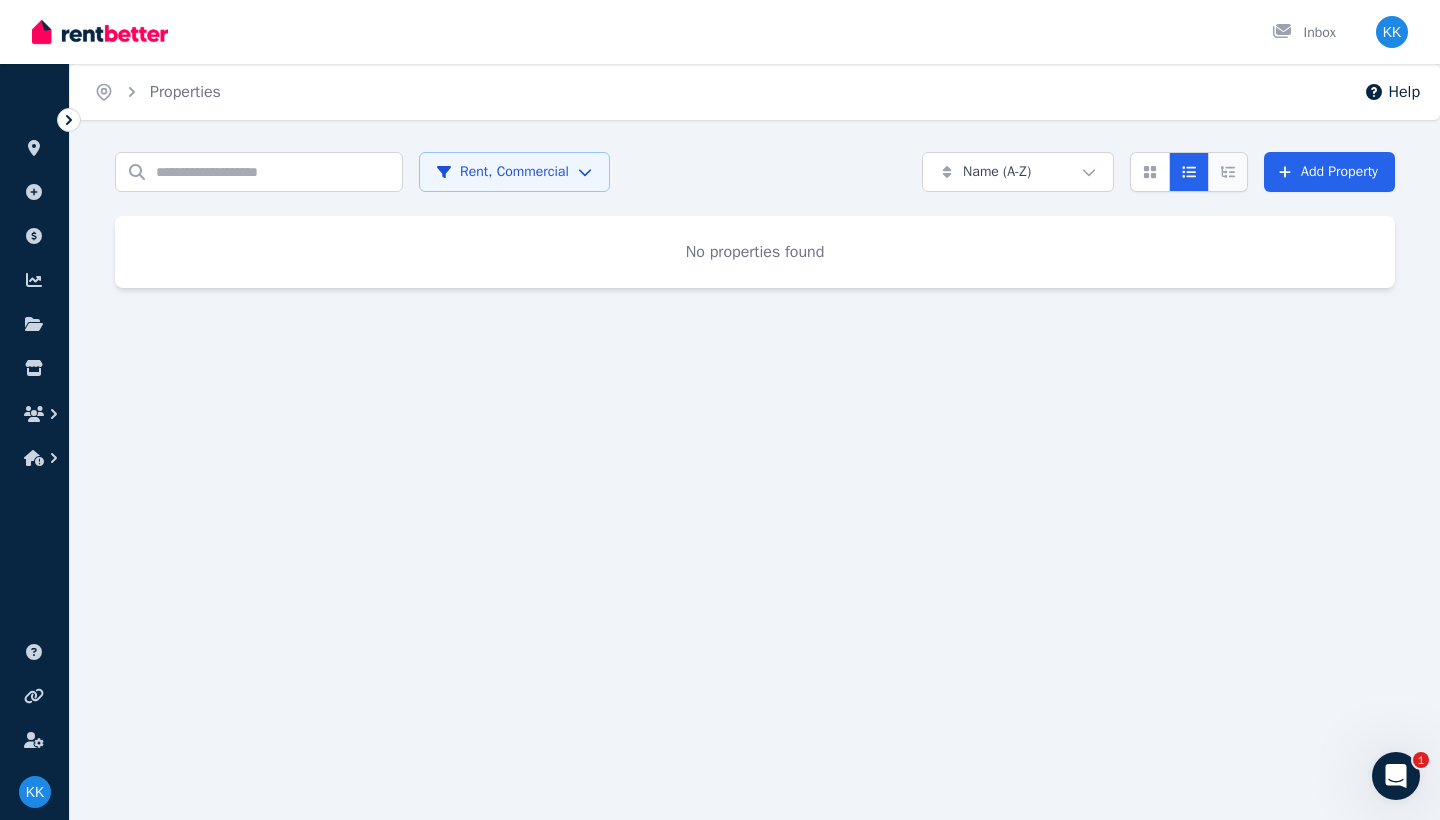 click at bounding box center [1228, 172] 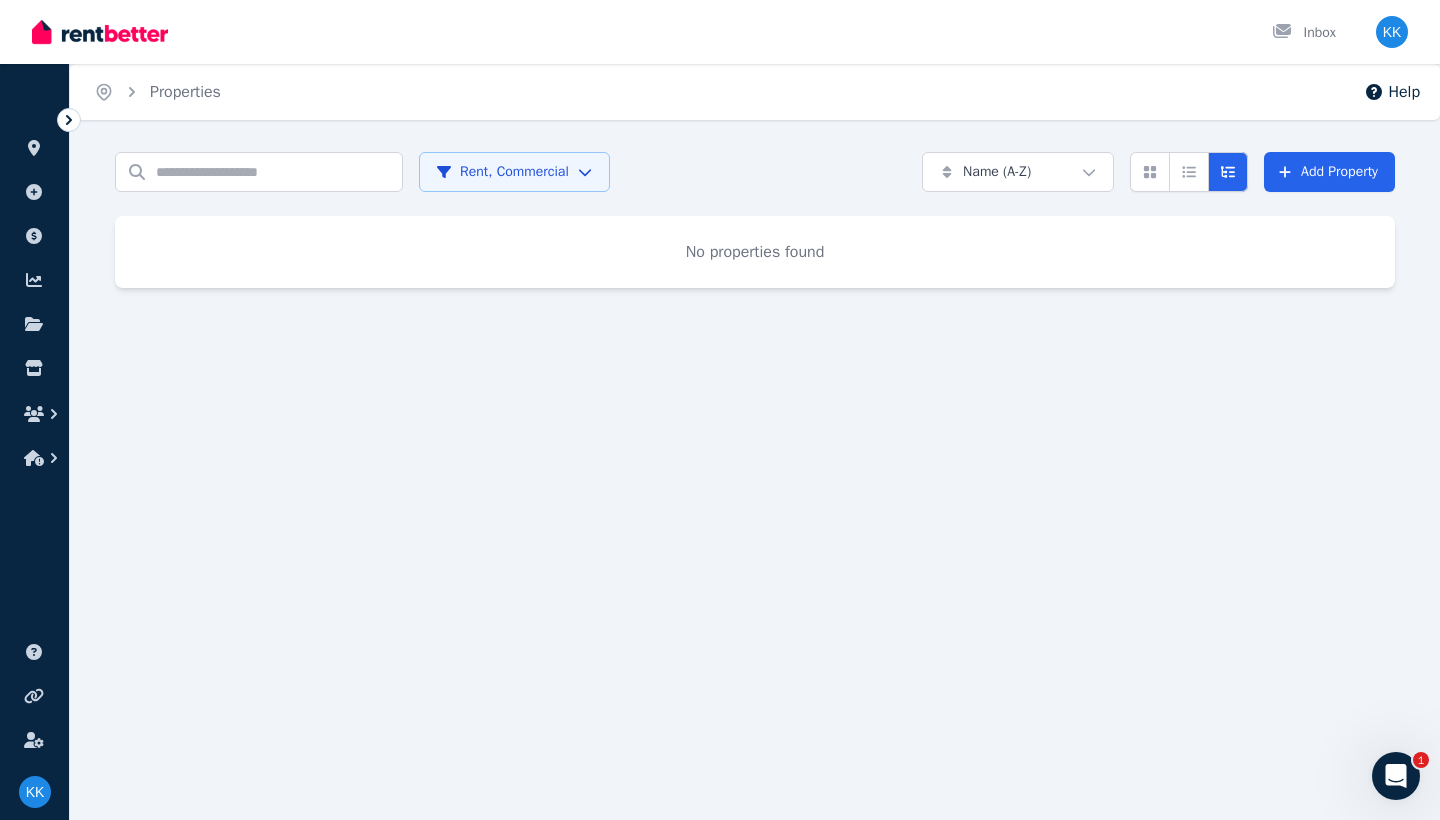 click 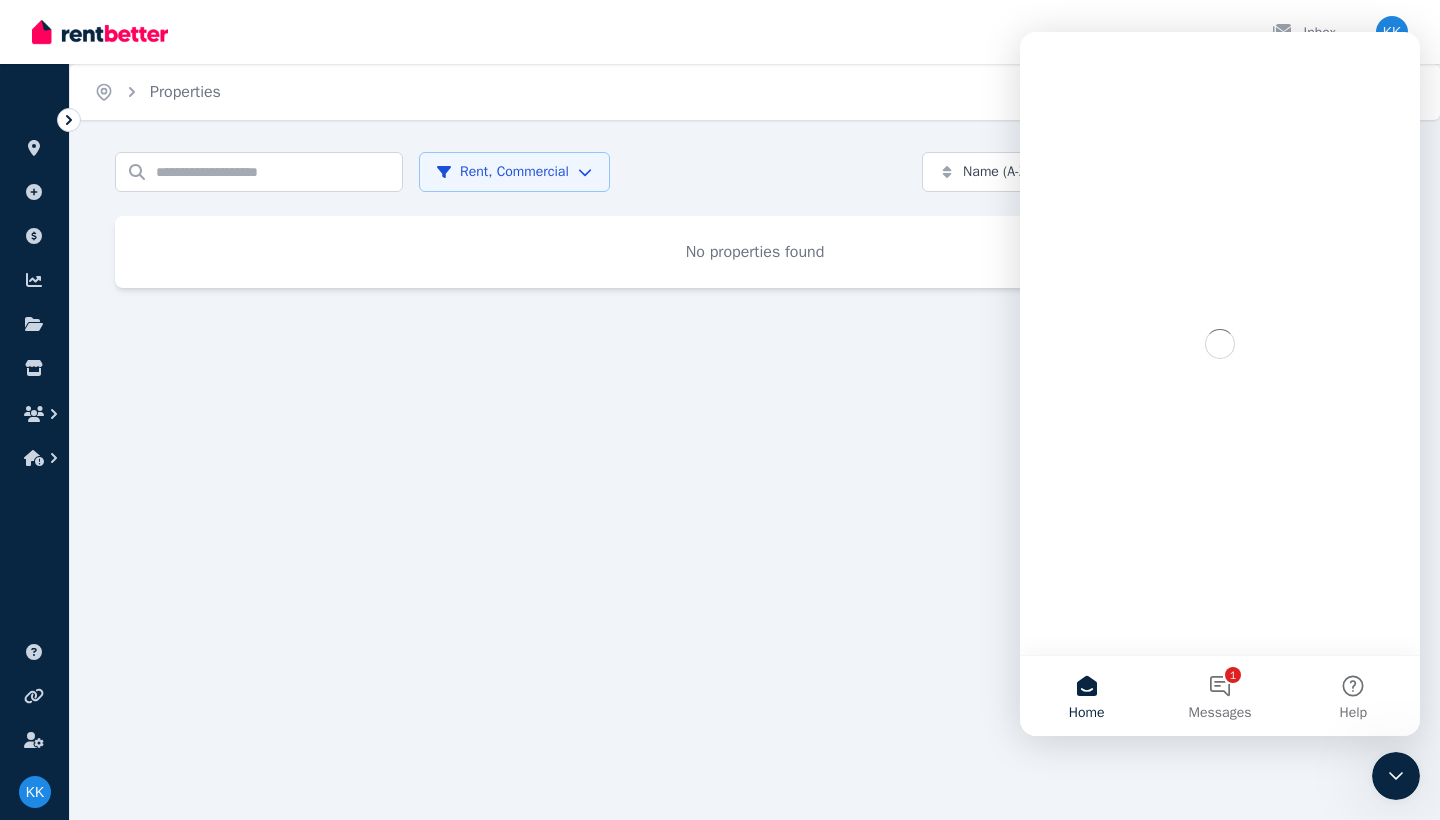 scroll, scrollTop: 0, scrollLeft: 0, axis: both 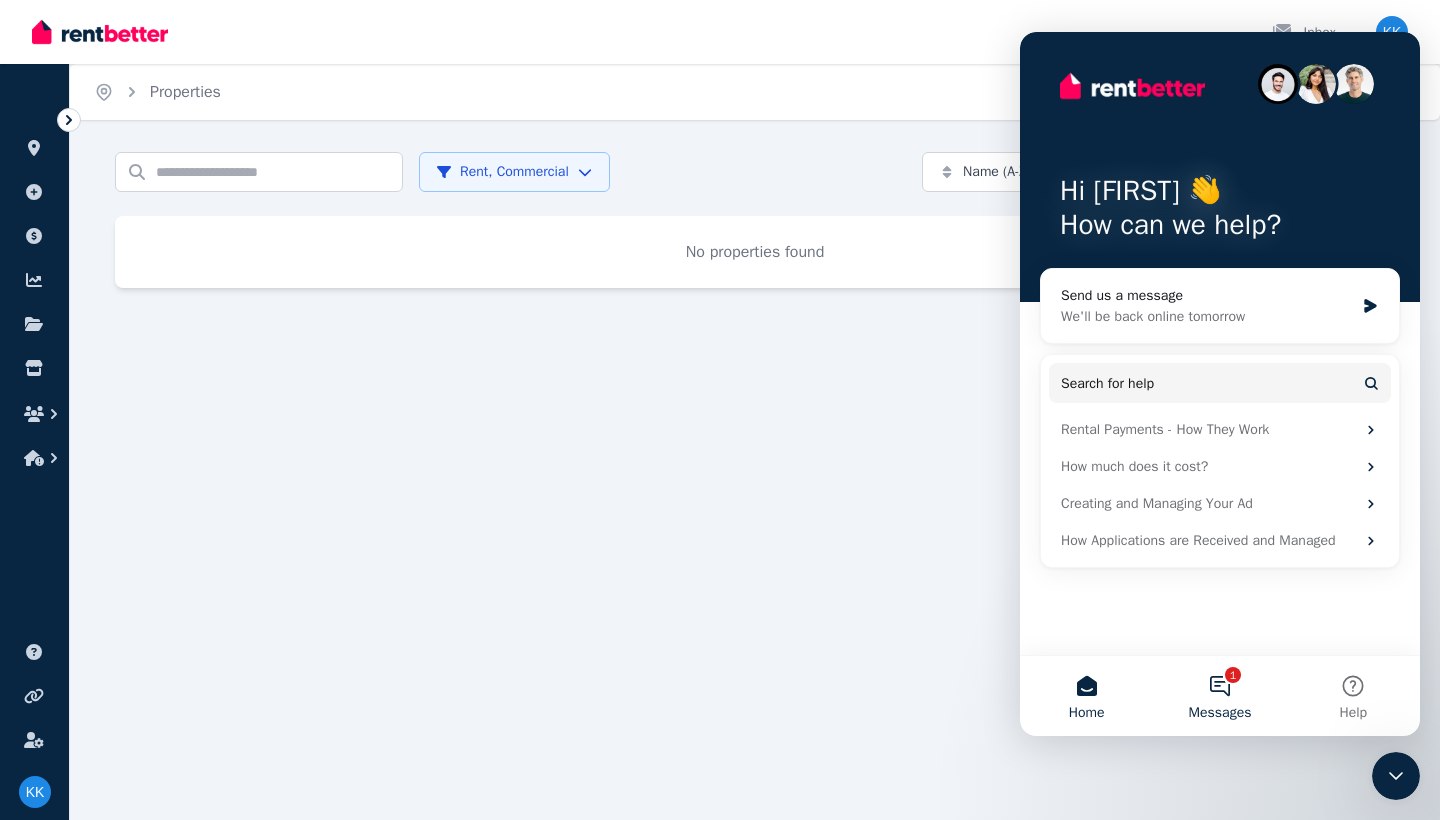 click on "1 Messages" at bounding box center (1219, 696) 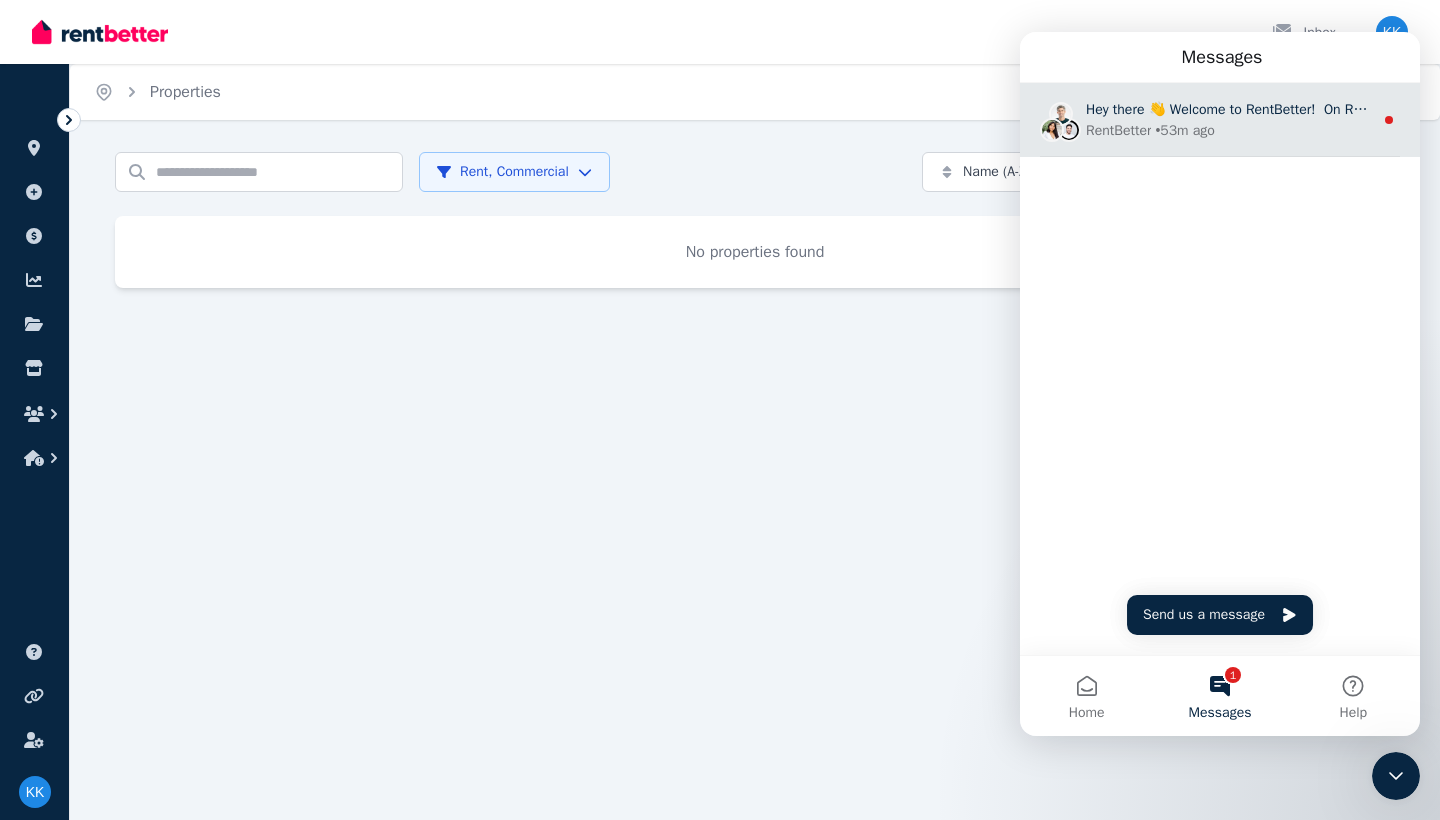 click on "Hey there 👋 Welcome to RentBetter!  On RentBetter, taking control and managing your property is easier than ever before.  What can we help you with today?" at bounding box center [1570, 109] 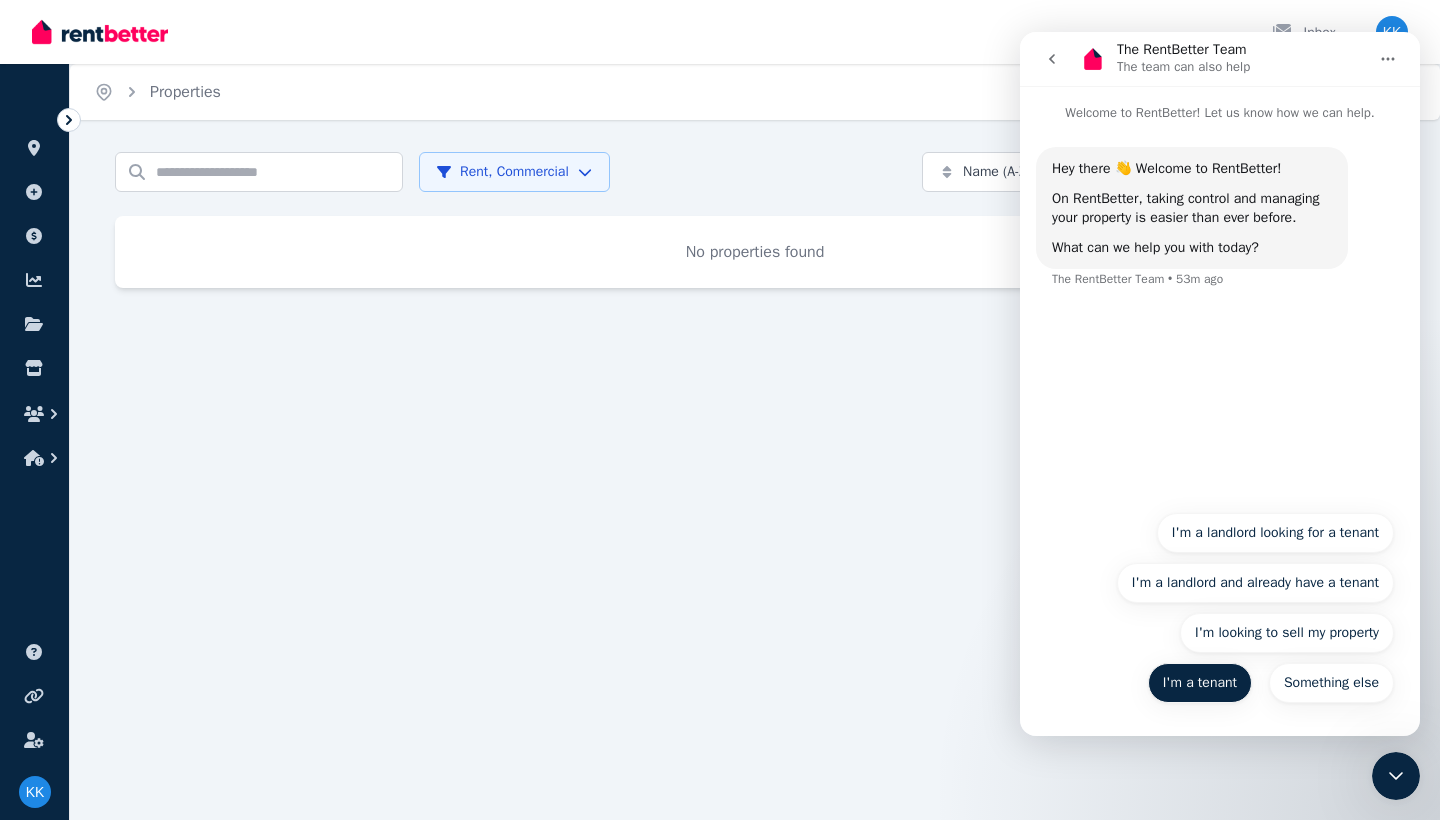 click on "I'm a tenant" at bounding box center [1200, 683] 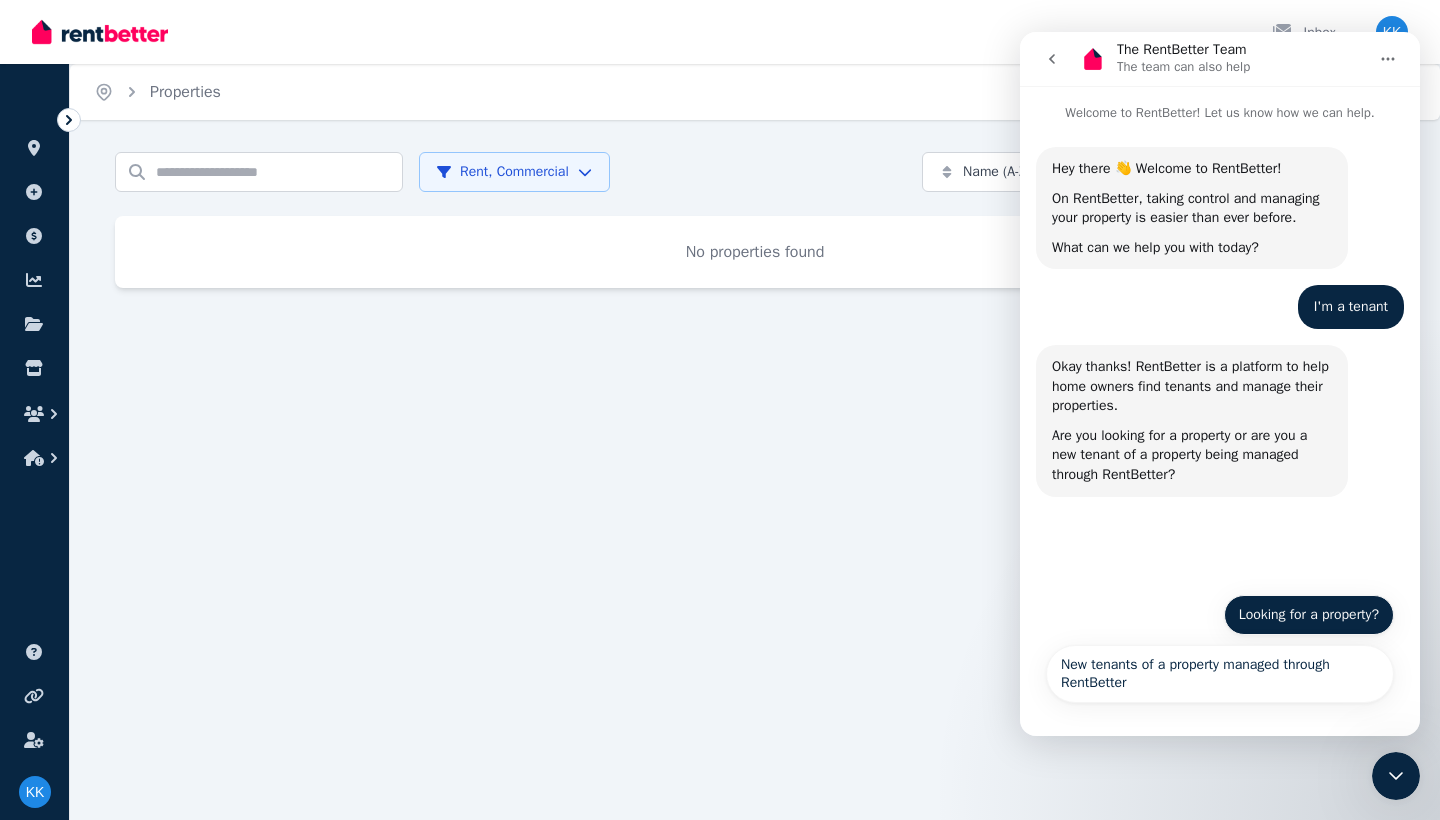 click on "Looking for a property?" at bounding box center (1309, 615) 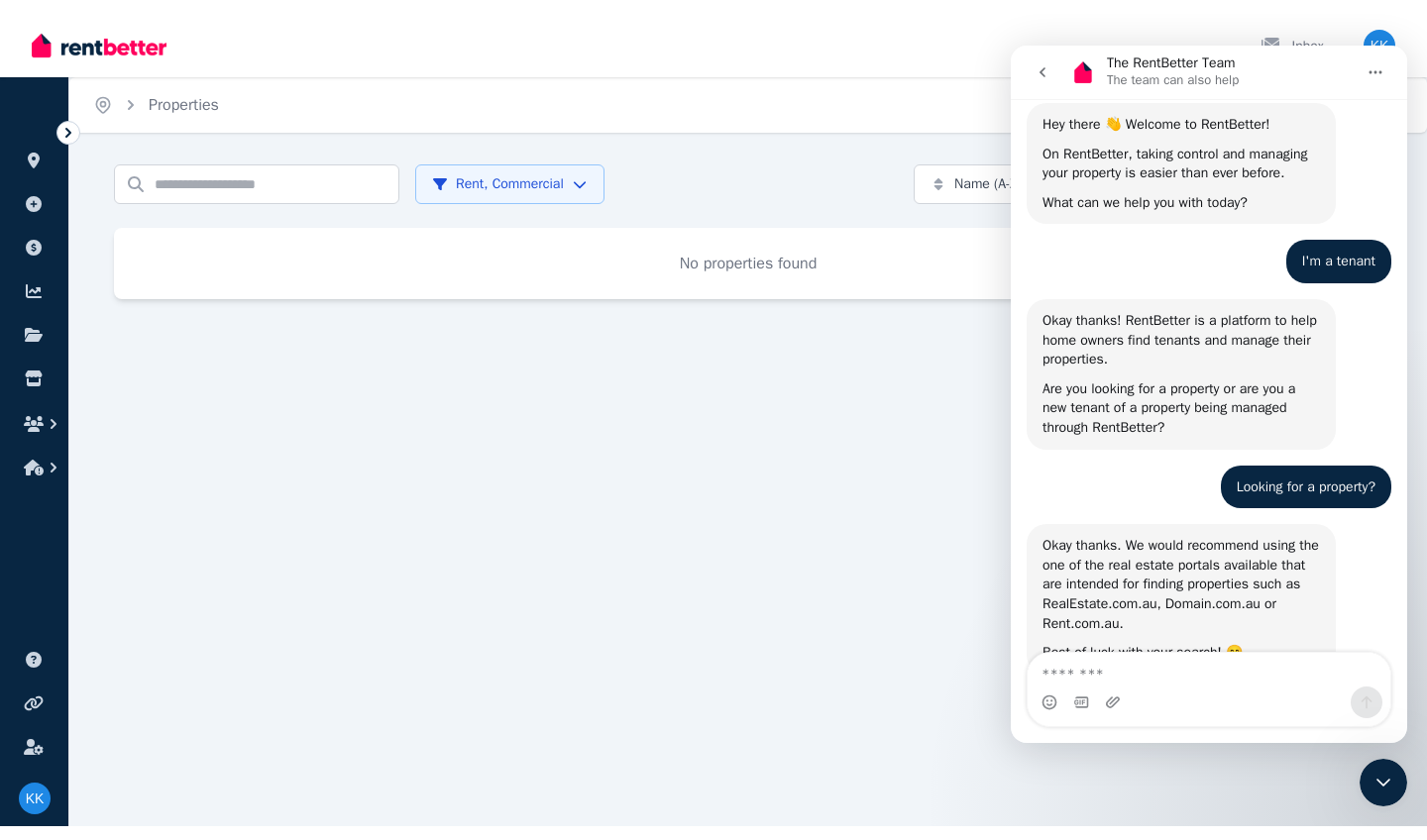 scroll, scrollTop: 128, scrollLeft: 0, axis: vertical 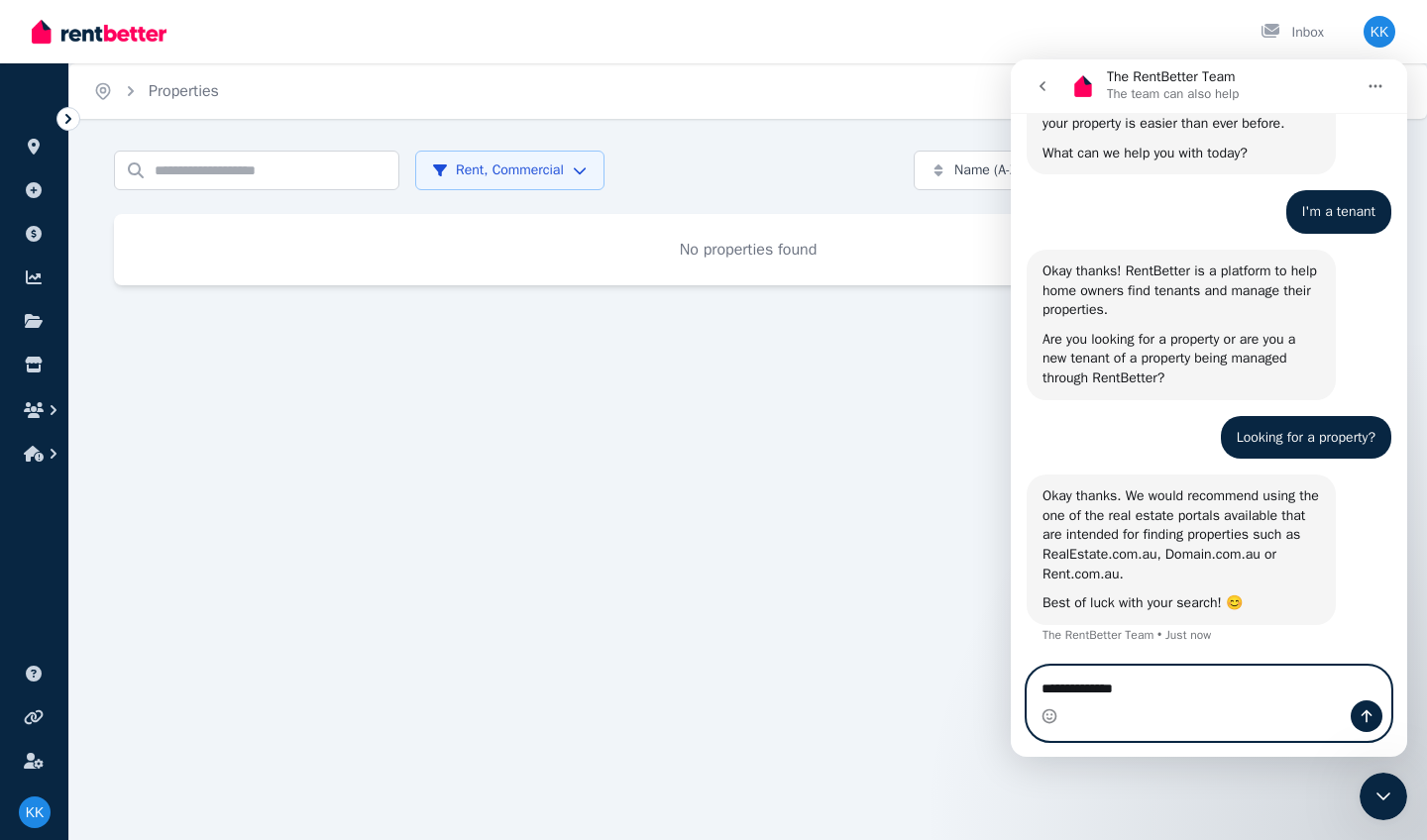 type on "**********" 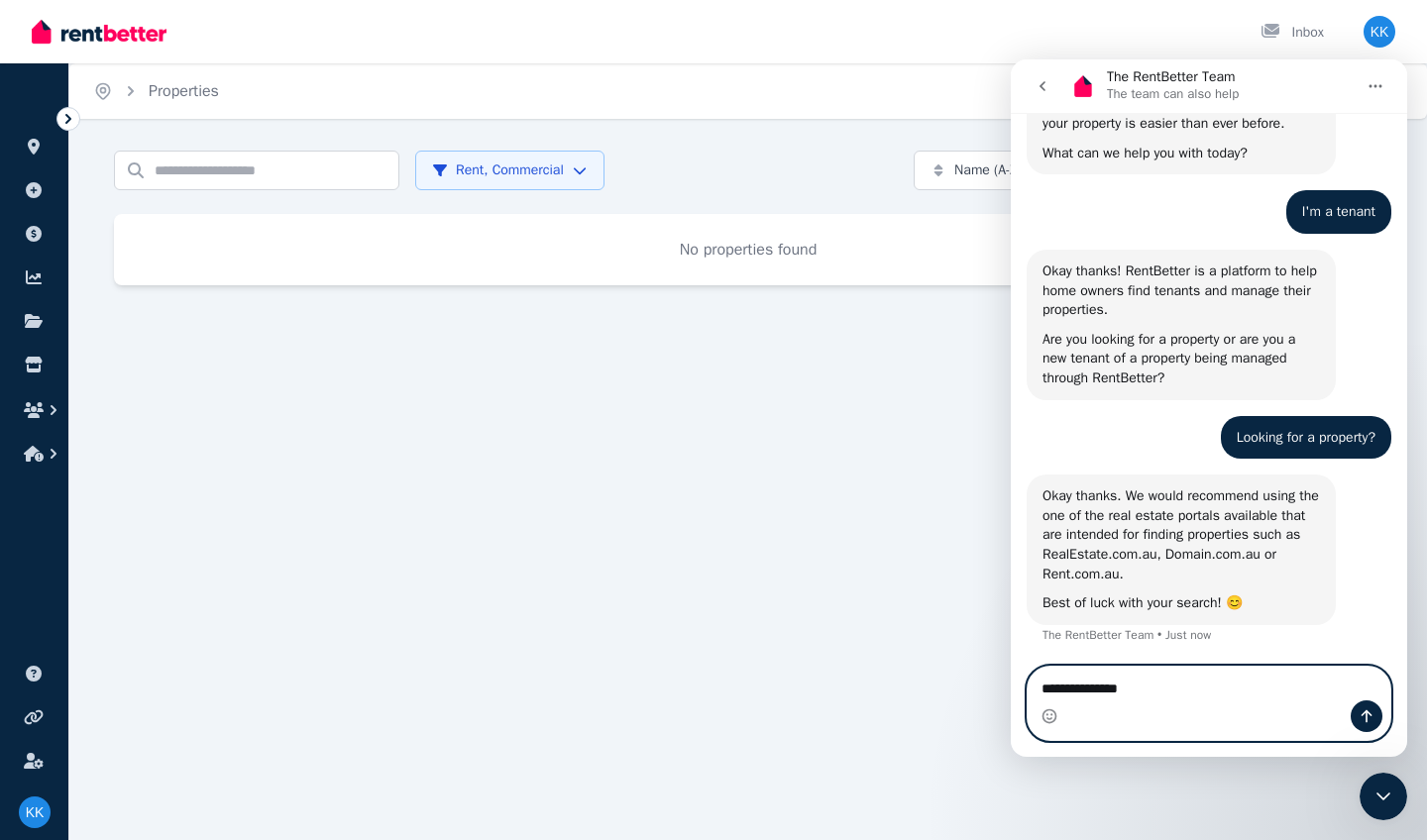 type 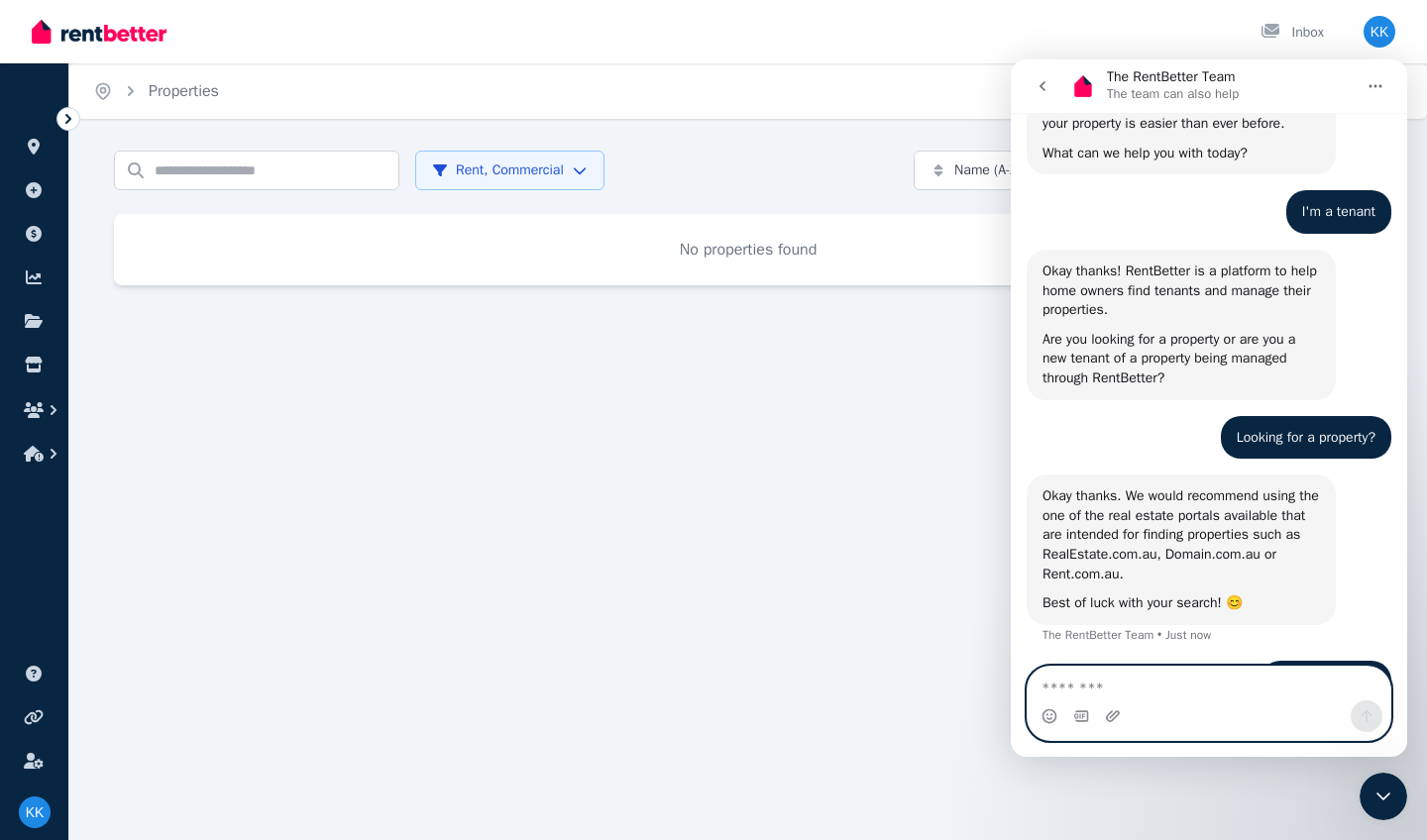 scroll, scrollTop: 186, scrollLeft: 0, axis: vertical 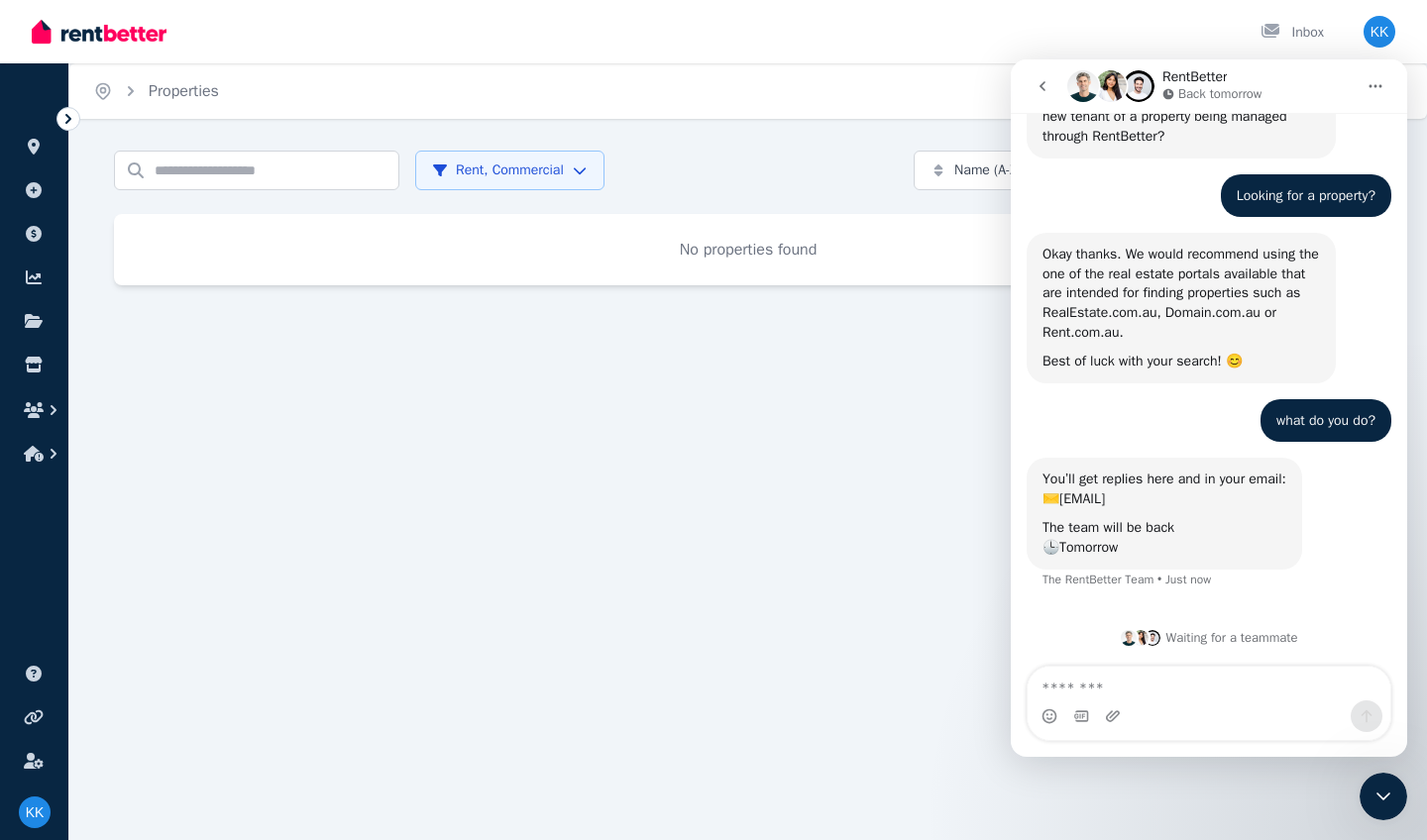 click at bounding box center (1375, 86) 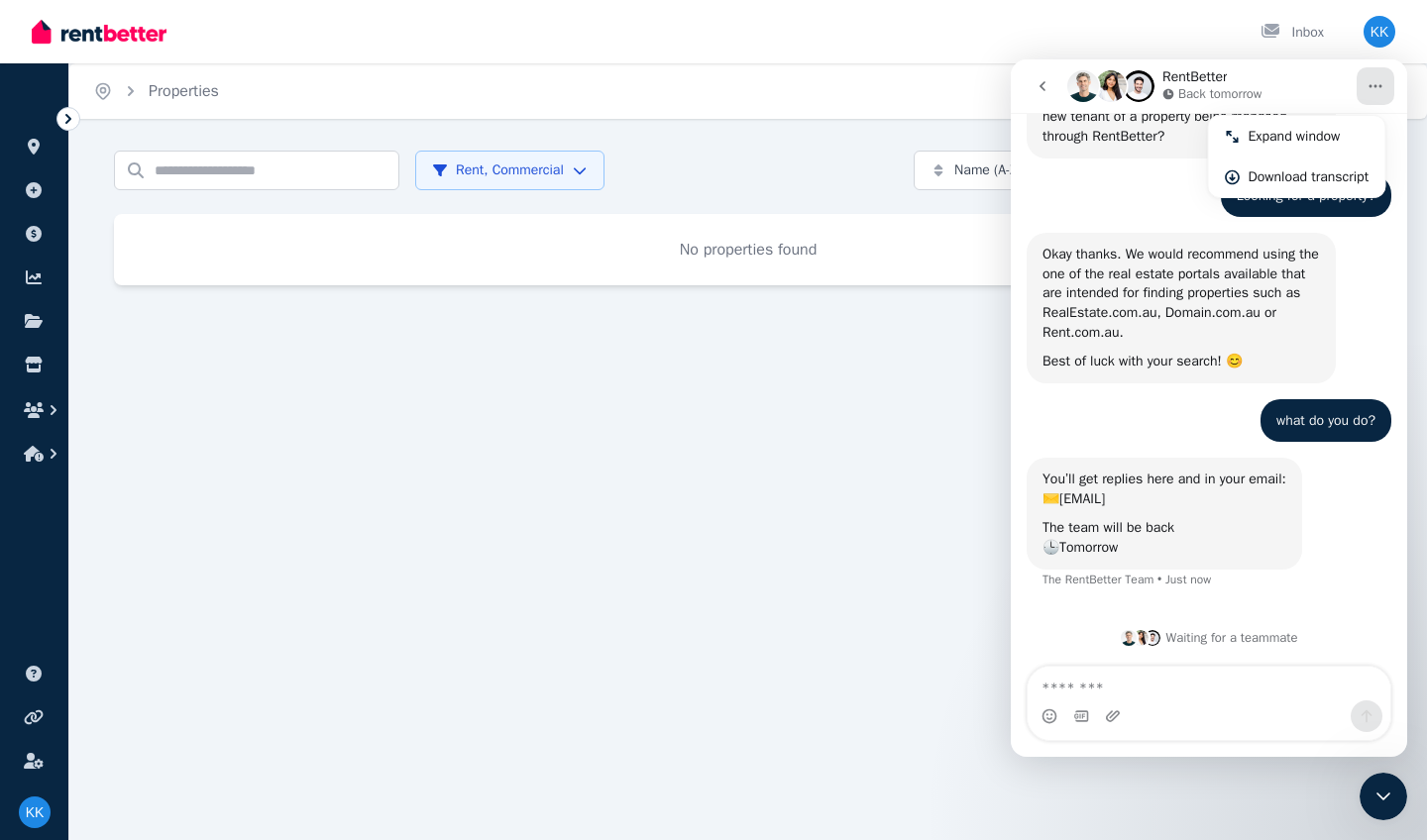 click on "Search properties Rent, Commercial Name (A-Z) Add Property" at bounding box center [748, 170] 